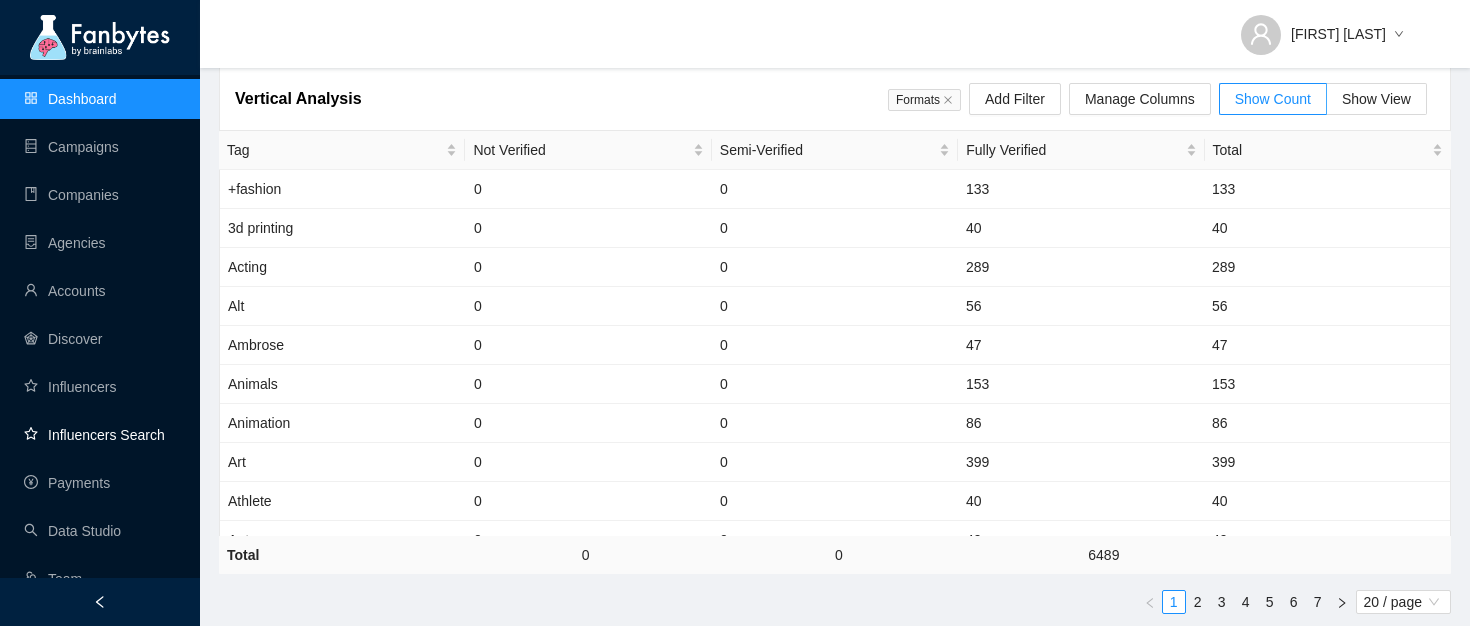 scroll, scrollTop: 107, scrollLeft: 0, axis: vertical 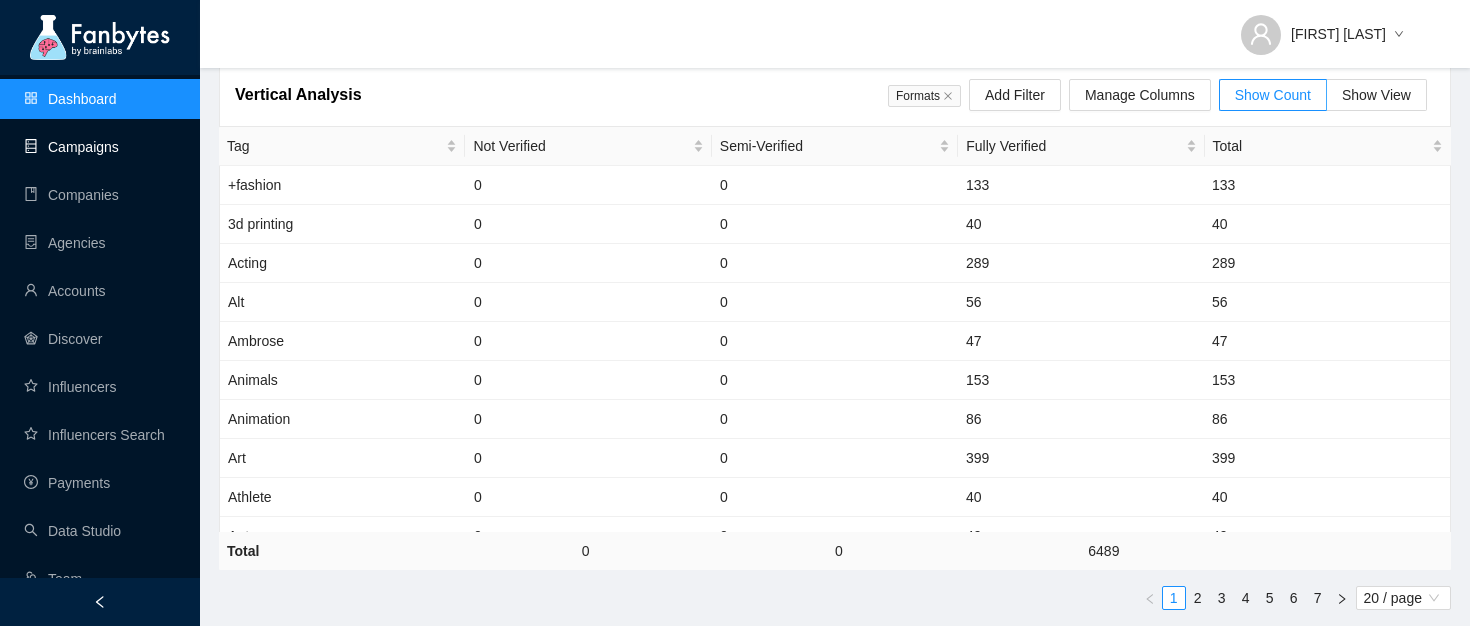 click on "Campaigns" at bounding box center (71, 147) 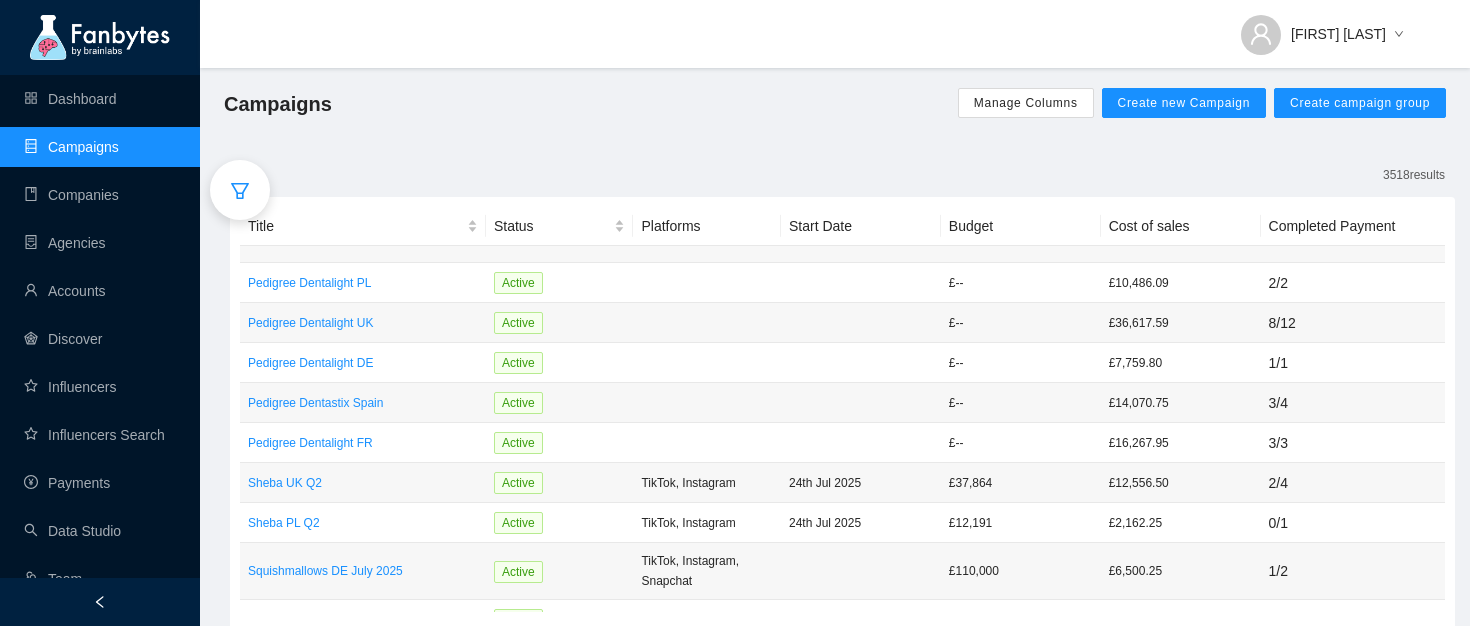 click 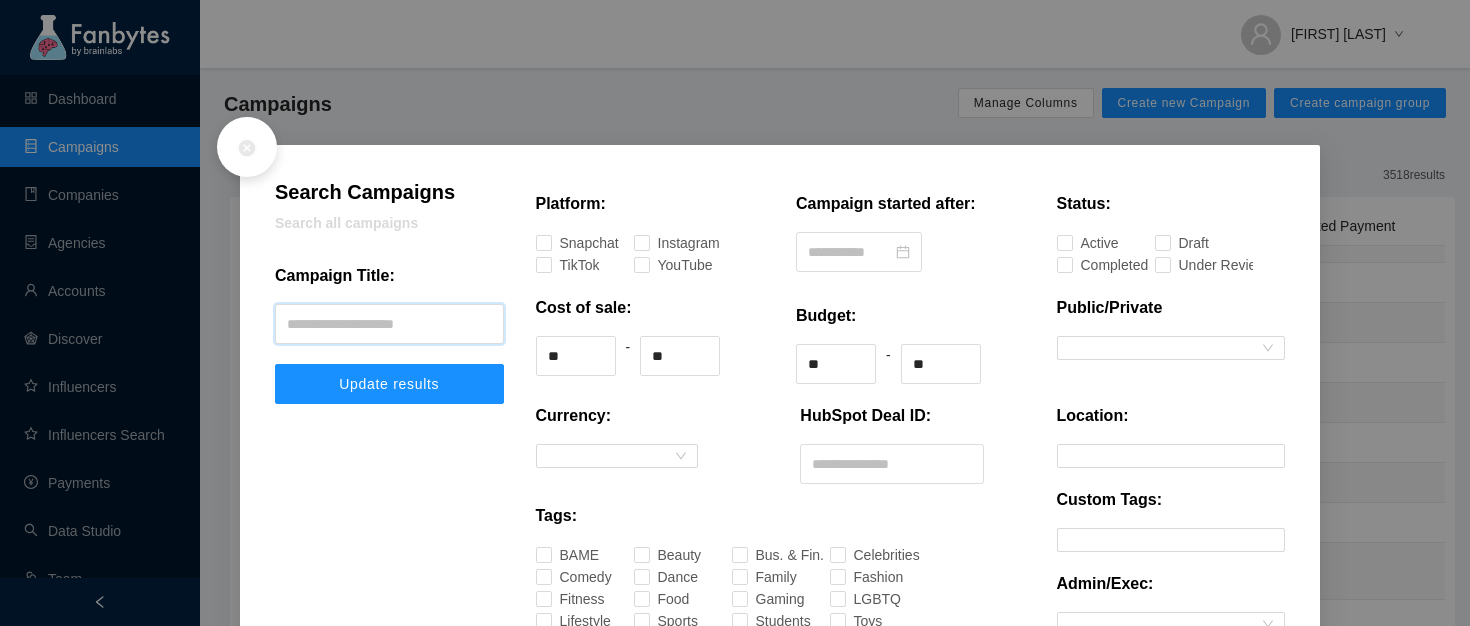 click at bounding box center (389, 324) 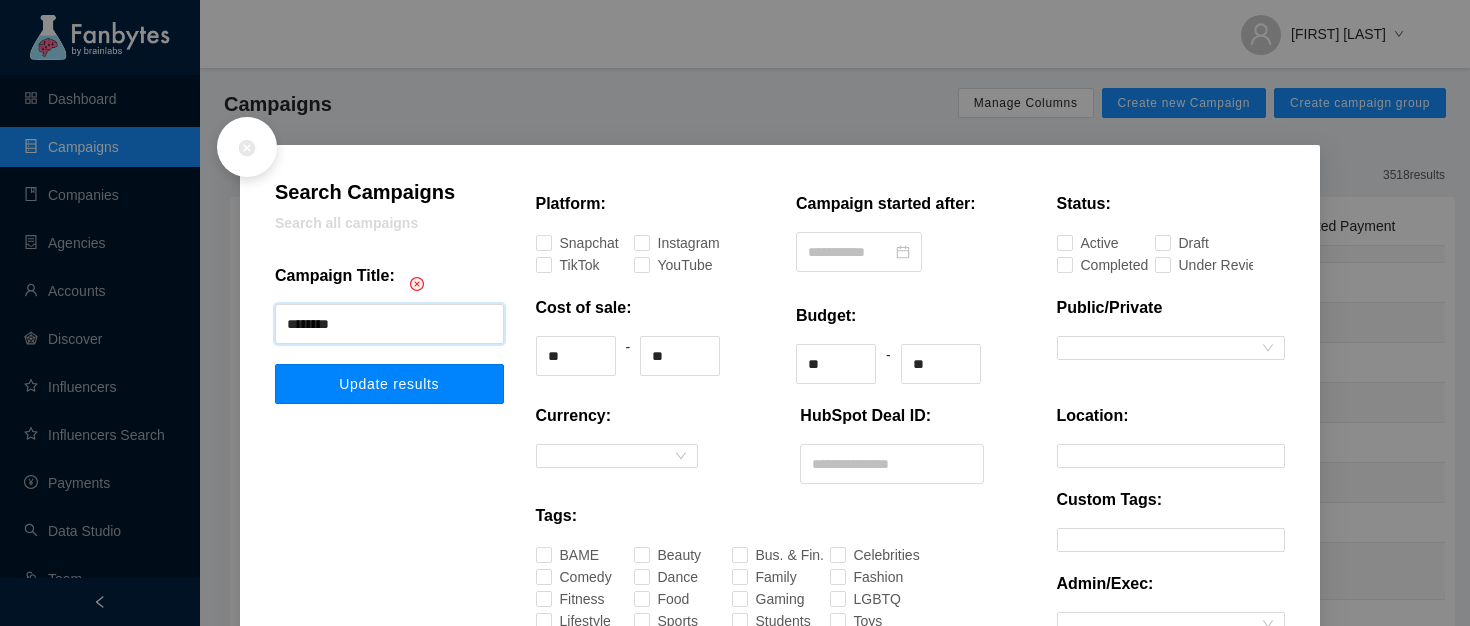 type on "********" 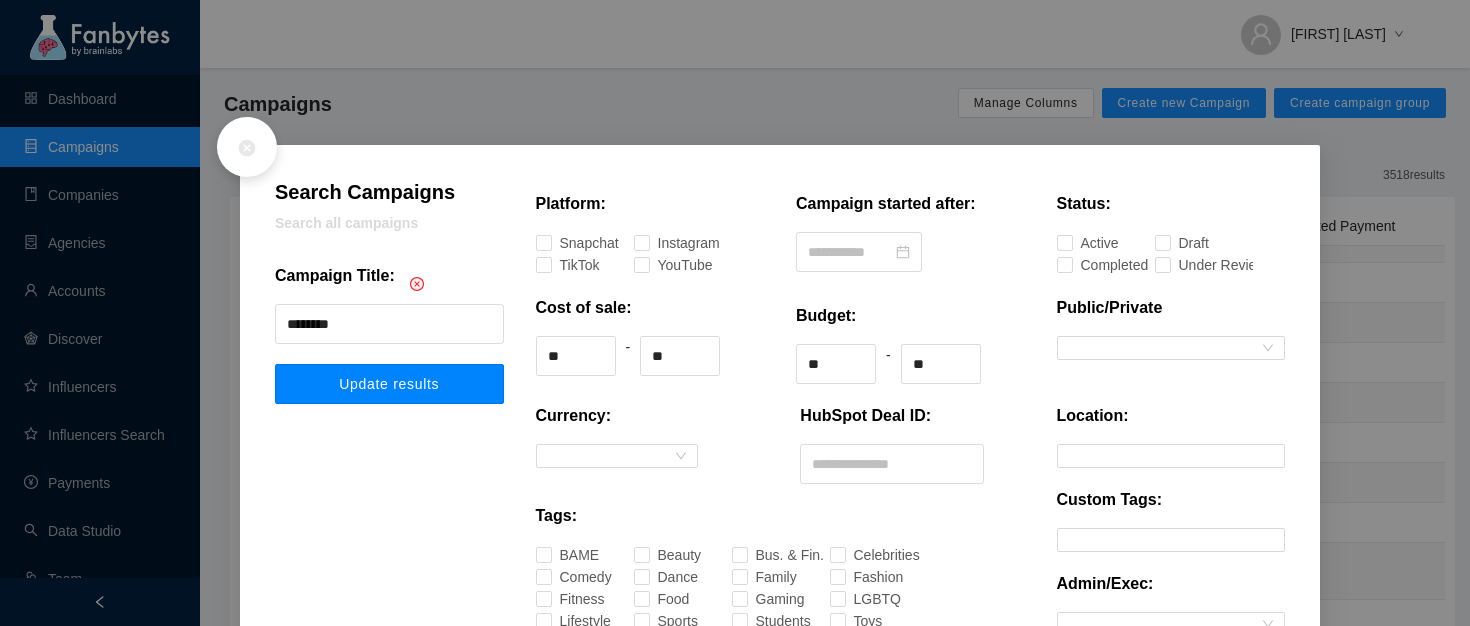click on "Update results" at bounding box center [389, 384] 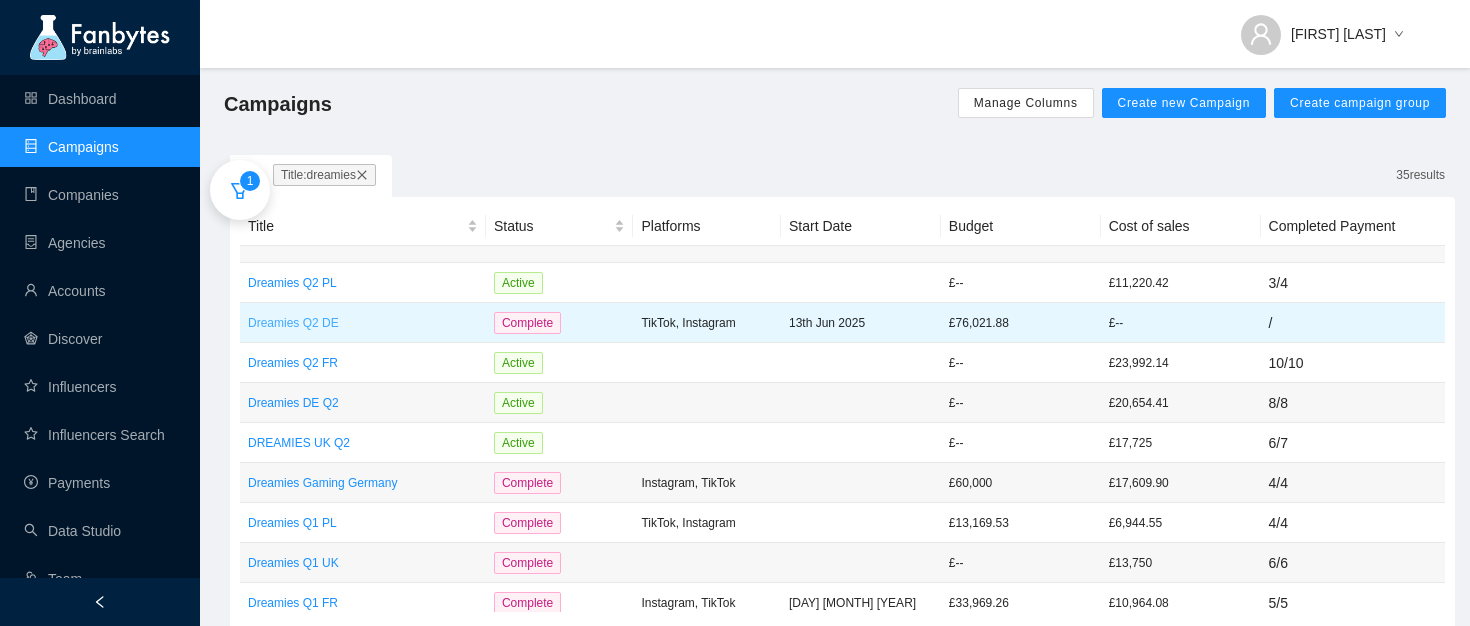 click on "Dreamies Q2 DE" at bounding box center [363, 323] 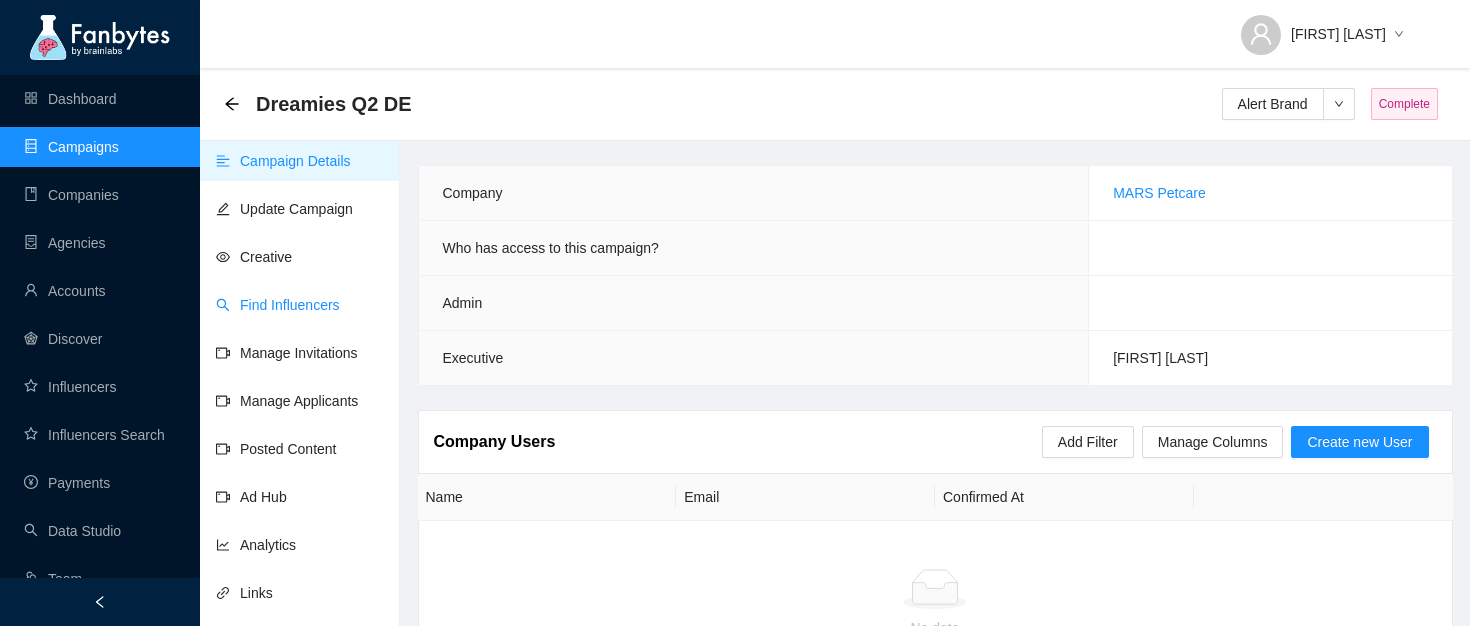 click on "Find Influencers" at bounding box center [278, 305] 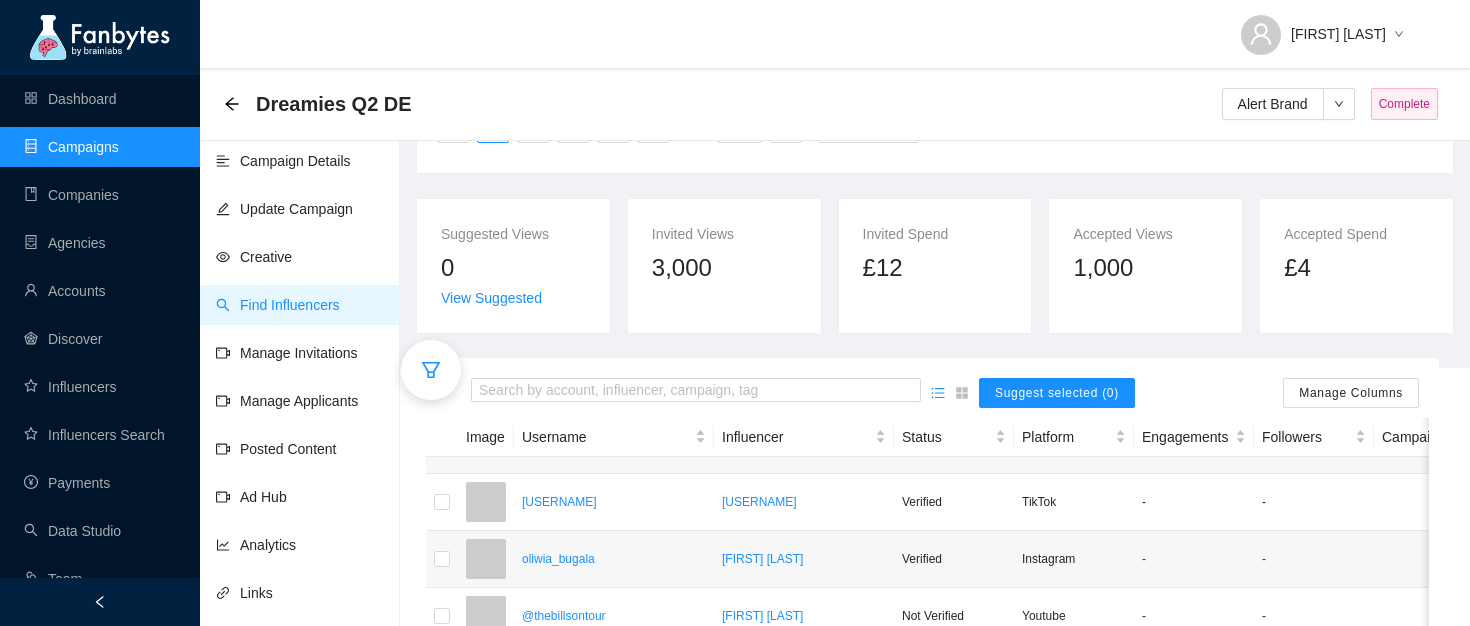 scroll, scrollTop: 313, scrollLeft: 0, axis: vertical 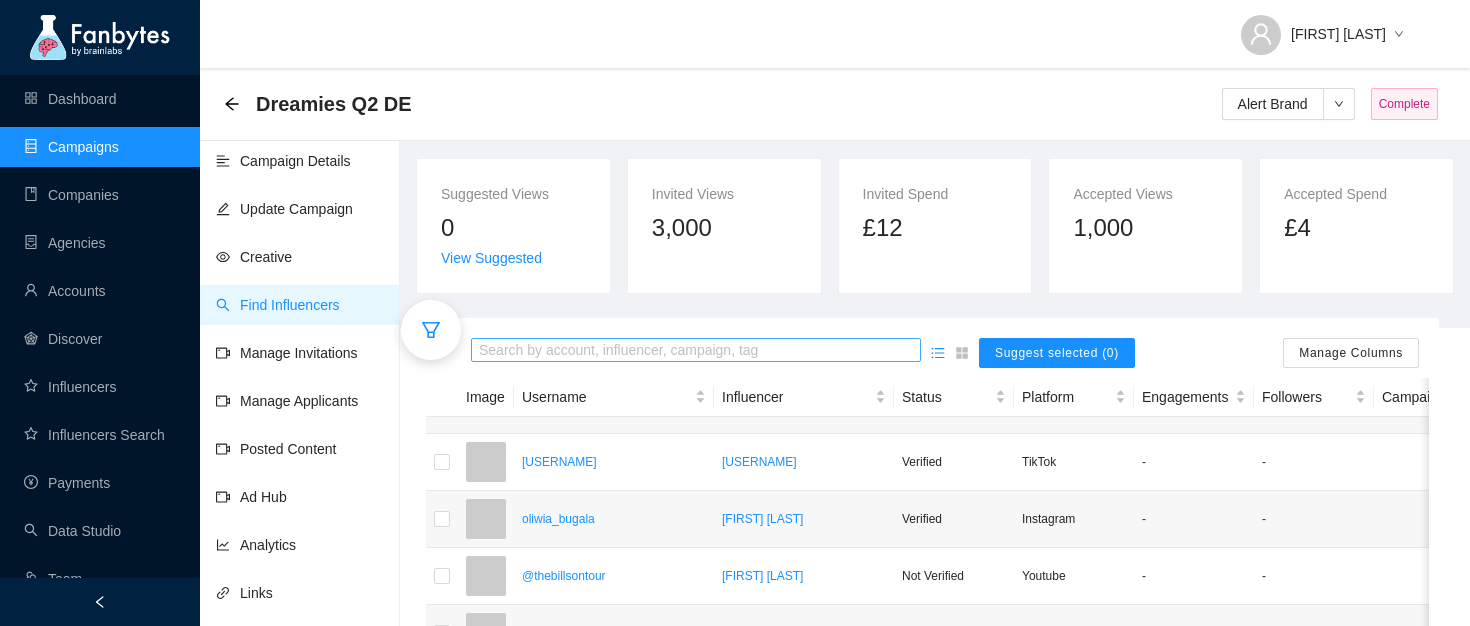 click at bounding box center [696, 351] 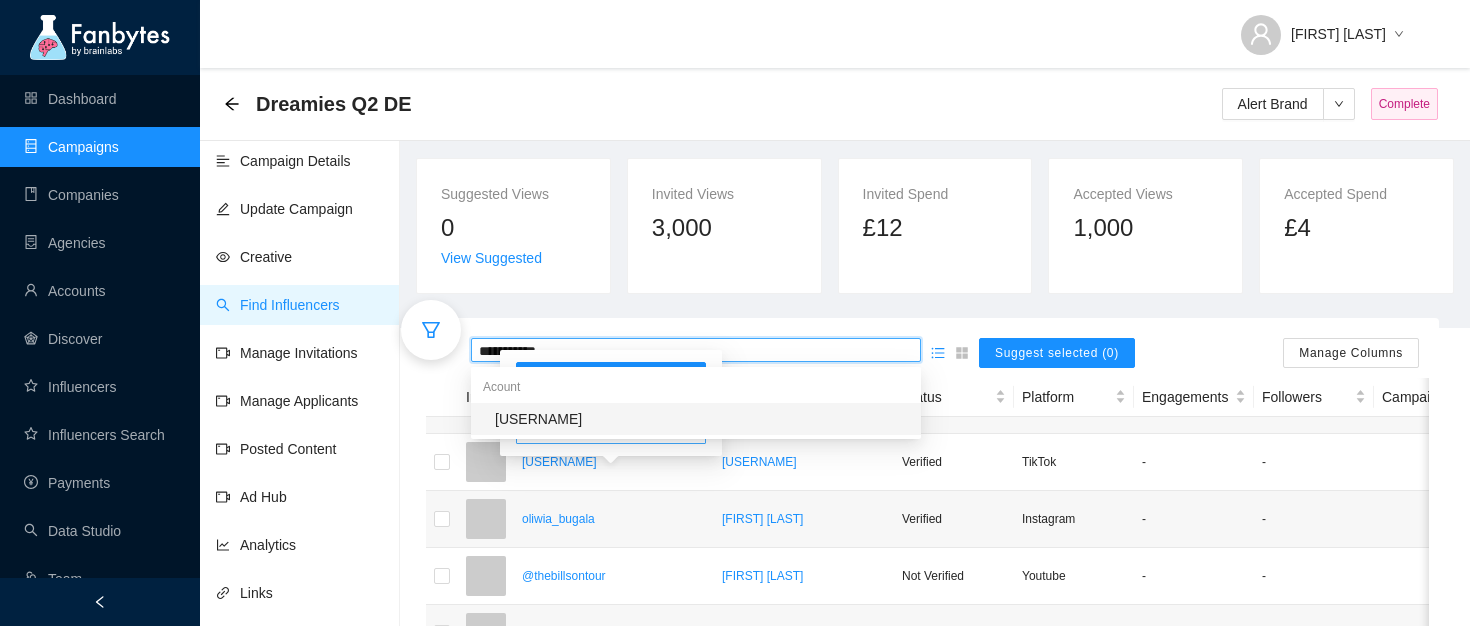 click on "Invite directly" at bounding box center [611, 428] 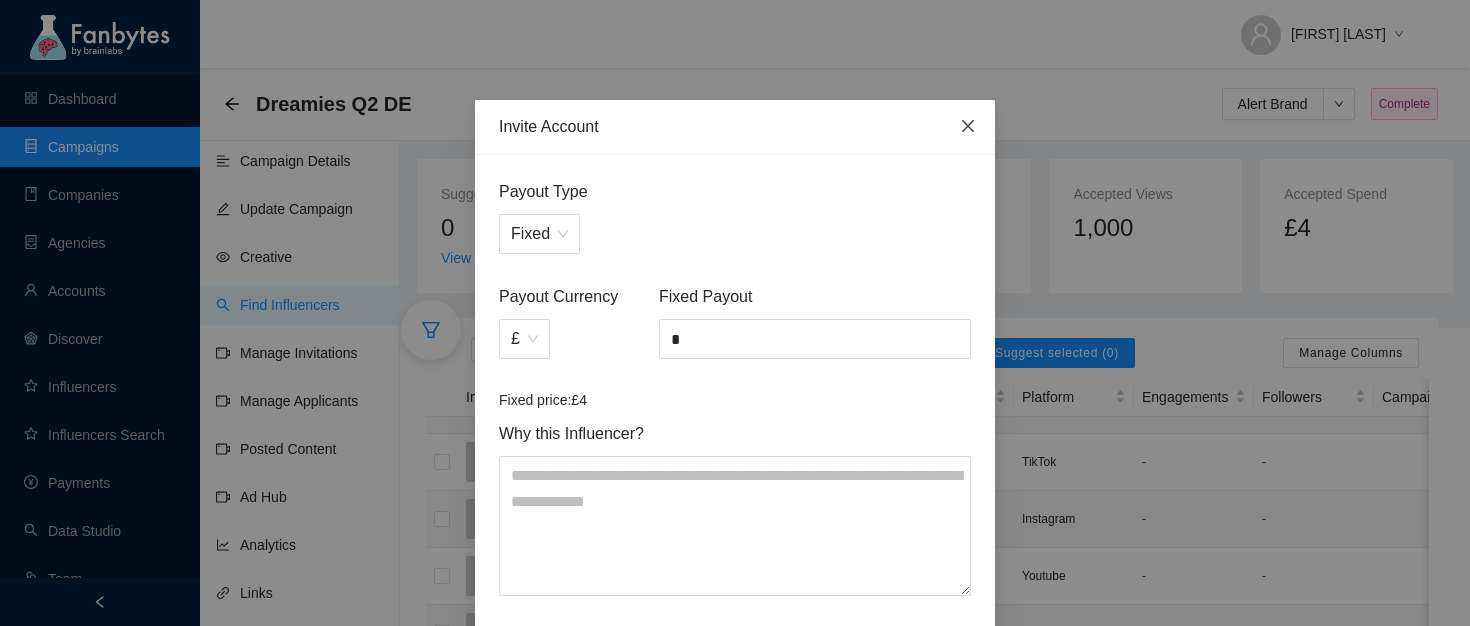 click at bounding box center (968, 127) 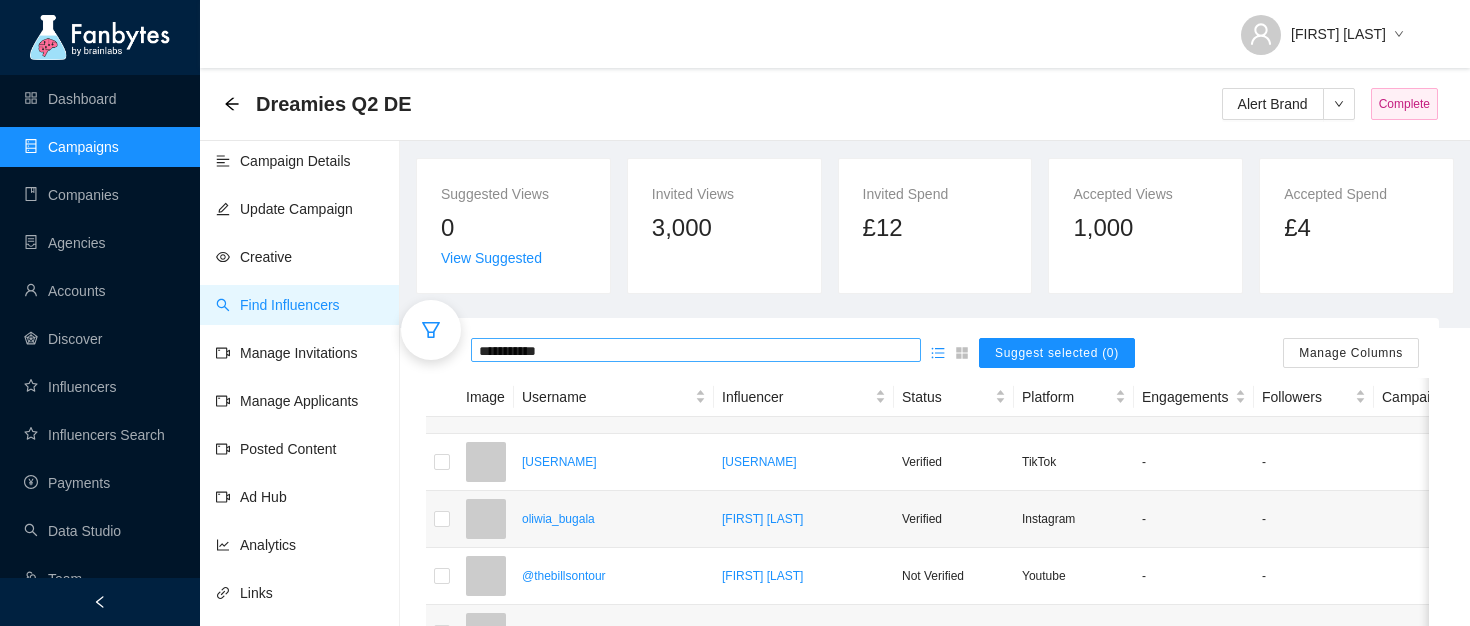 click on "**********" at bounding box center (696, 350) 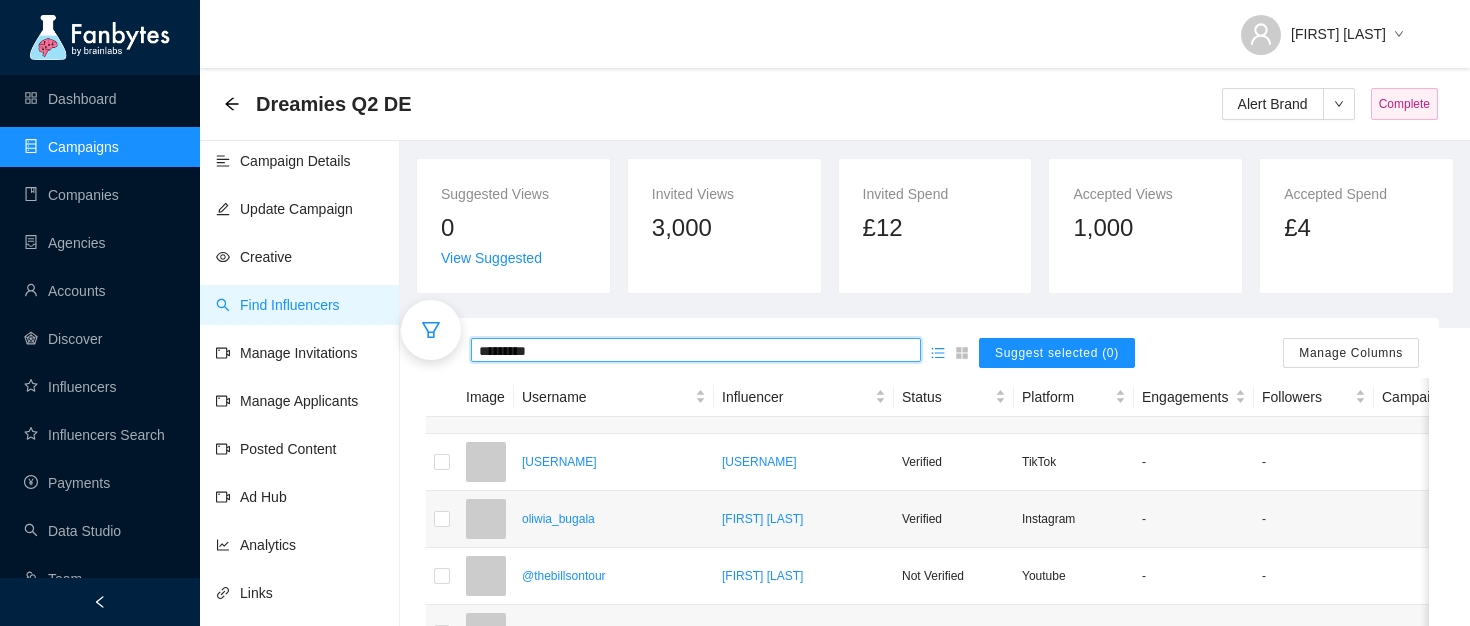 type on "**********" 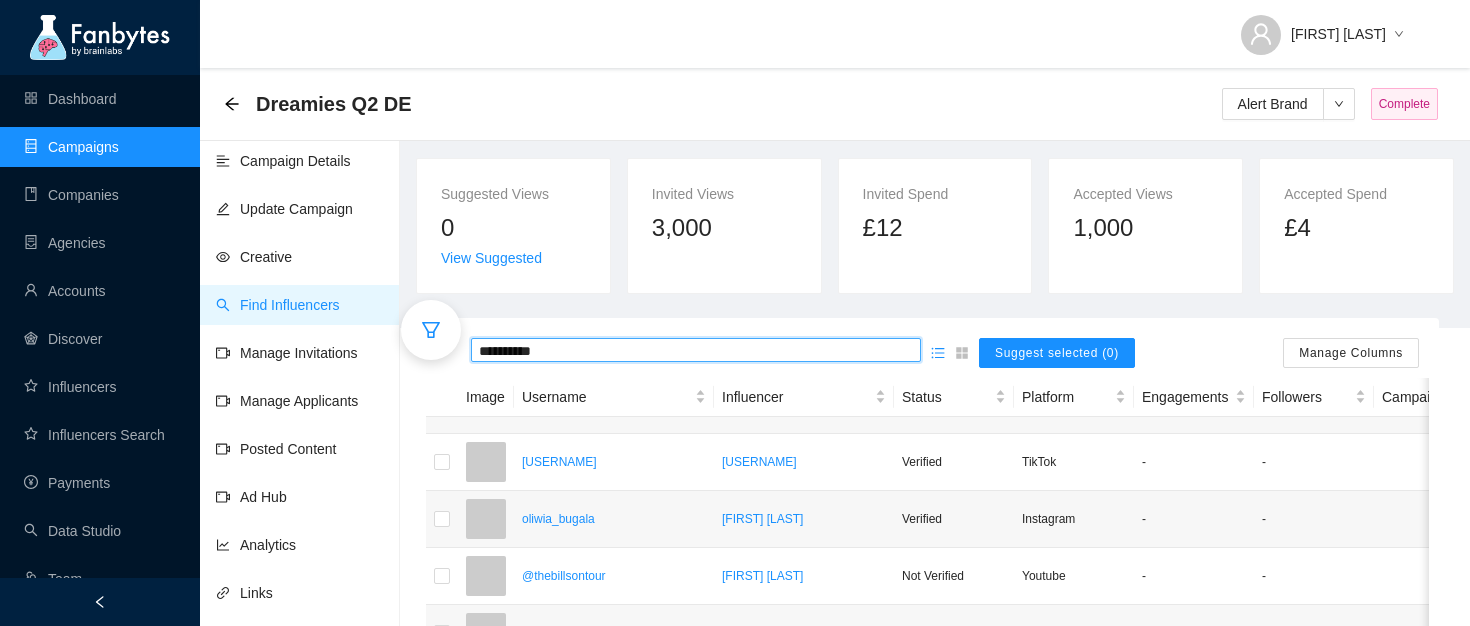 click on "**********" at bounding box center (696, 351) 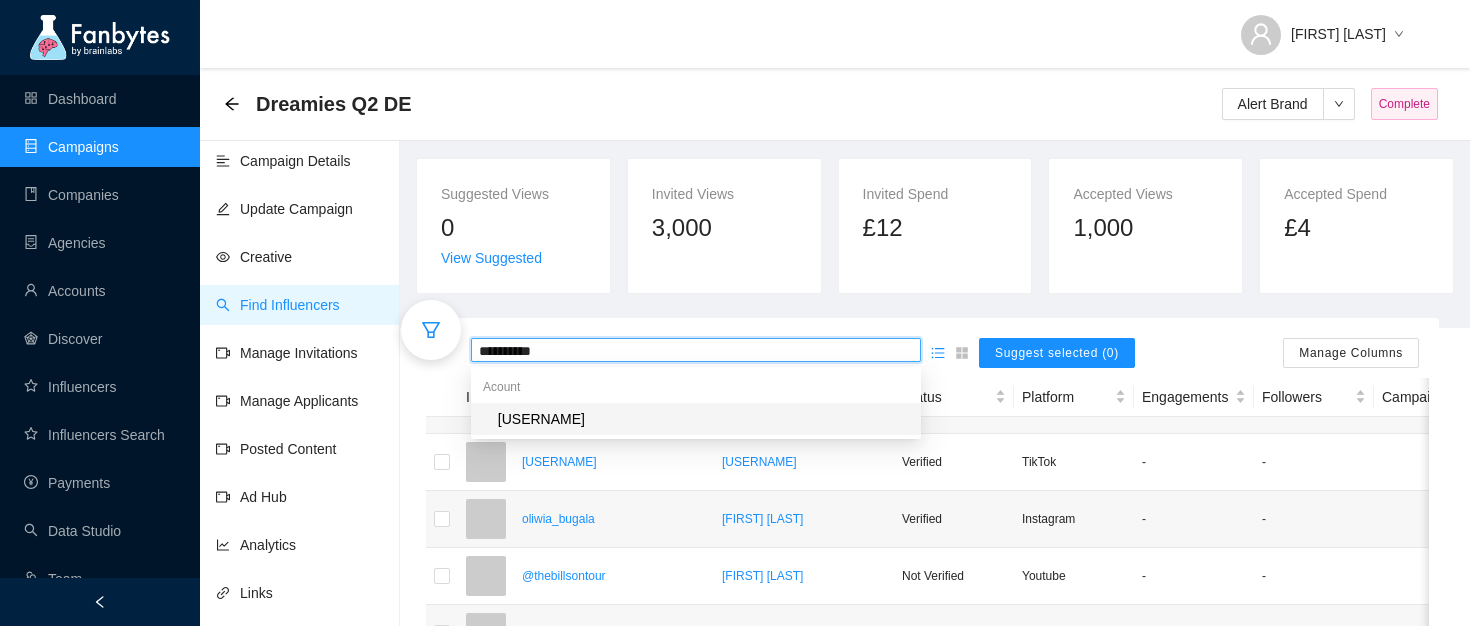 click on "[USERNAME]" at bounding box center [702, 419] 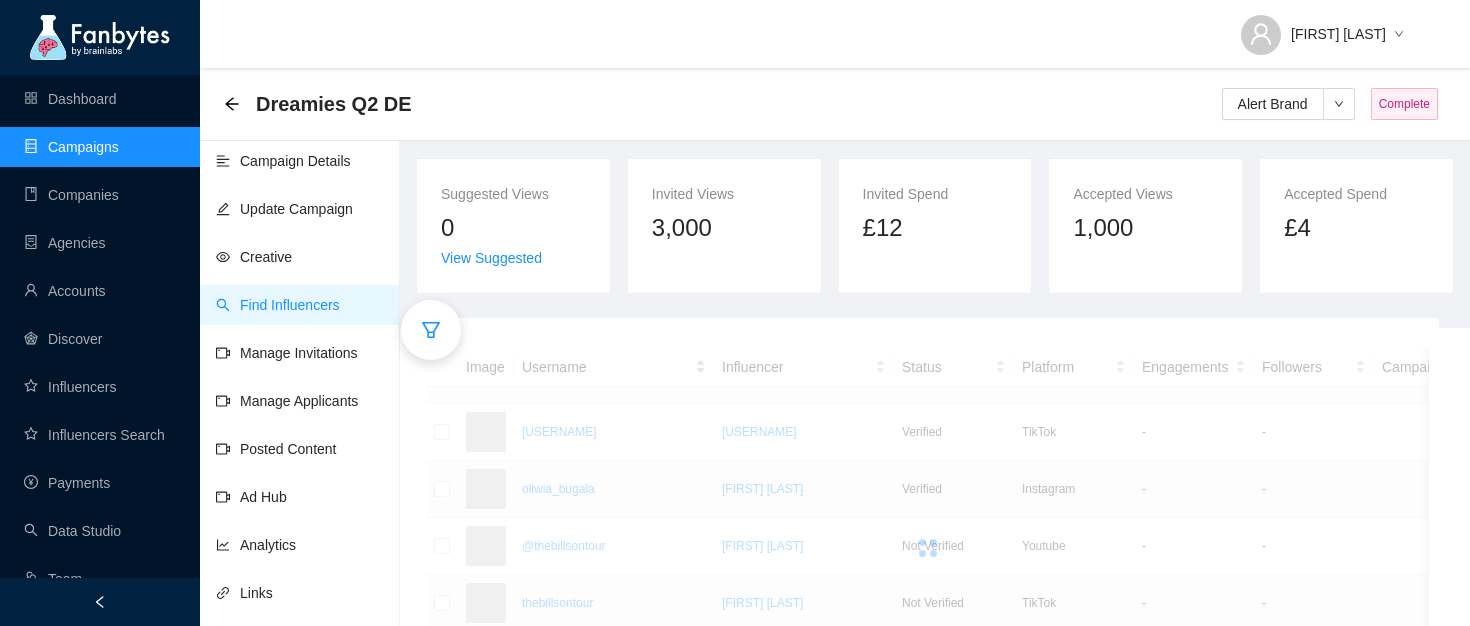 scroll, scrollTop: 273, scrollLeft: 0, axis: vertical 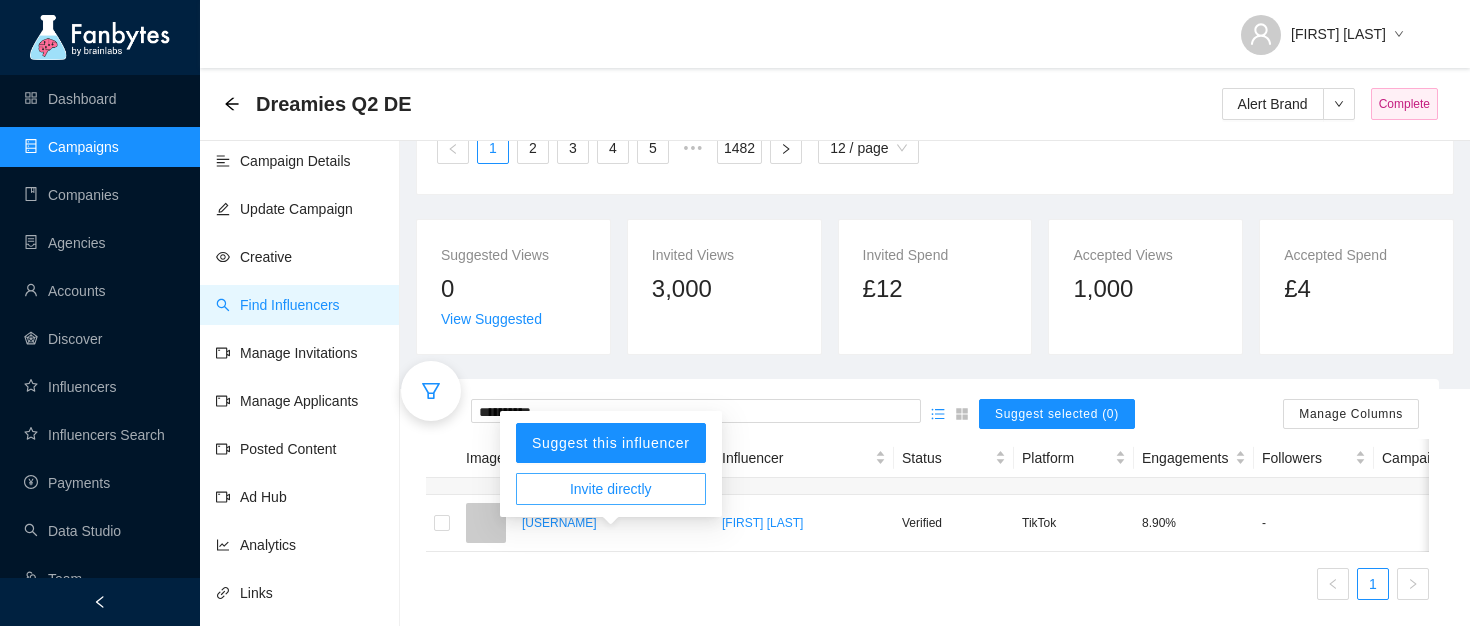 click on "Invite directly" at bounding box center [611, 489] 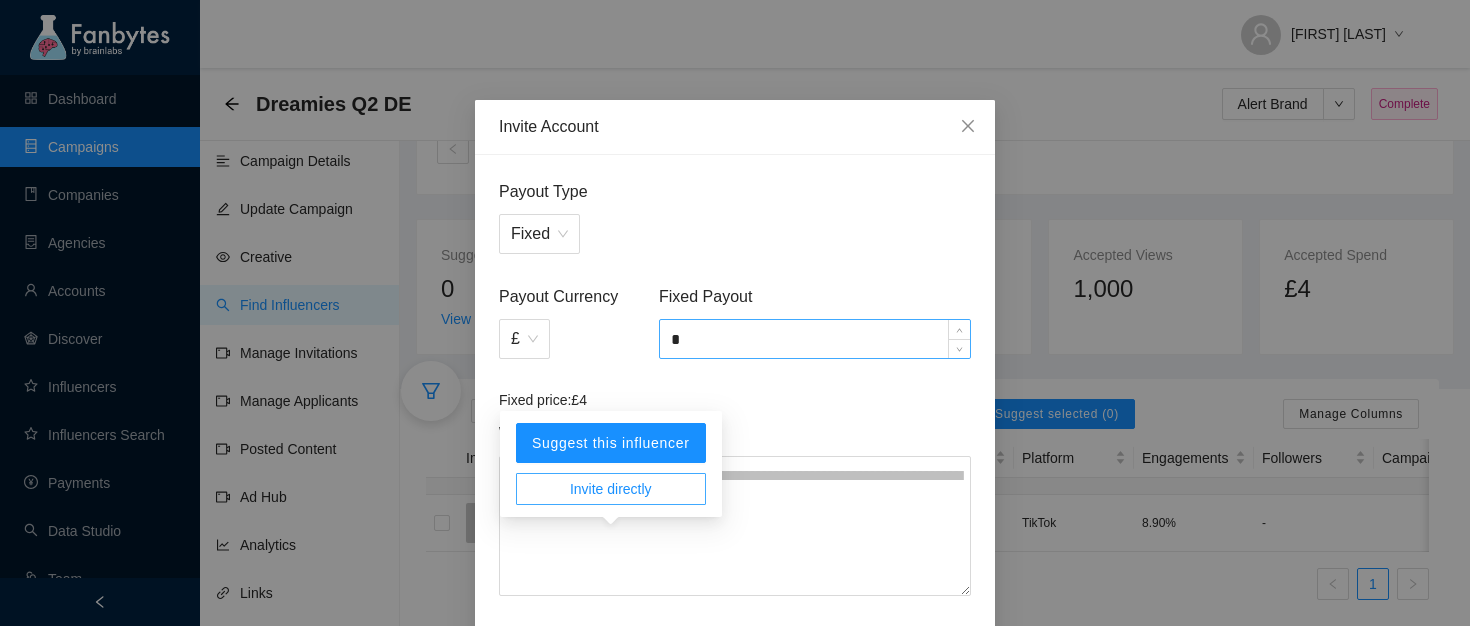 click on "*" at bounding box center (815, 339) 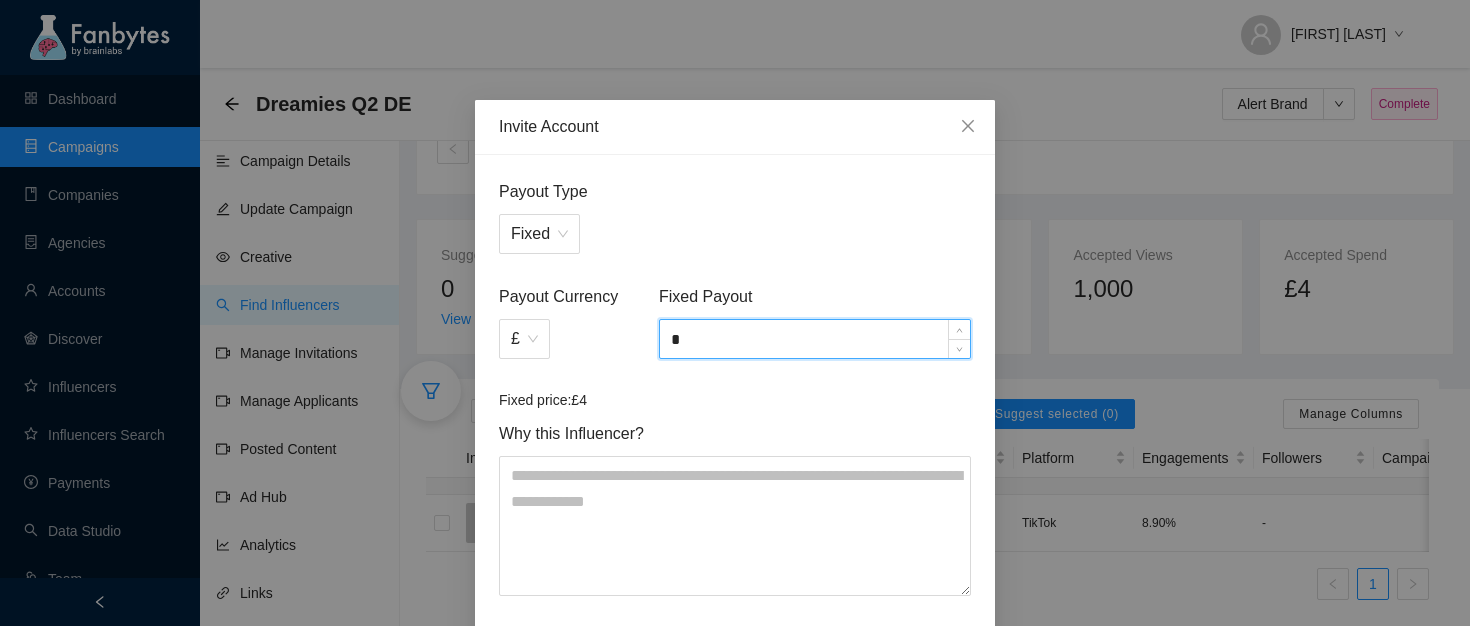 scroll, scrollTop: 371, scrollLeft: 0, axis: vertical 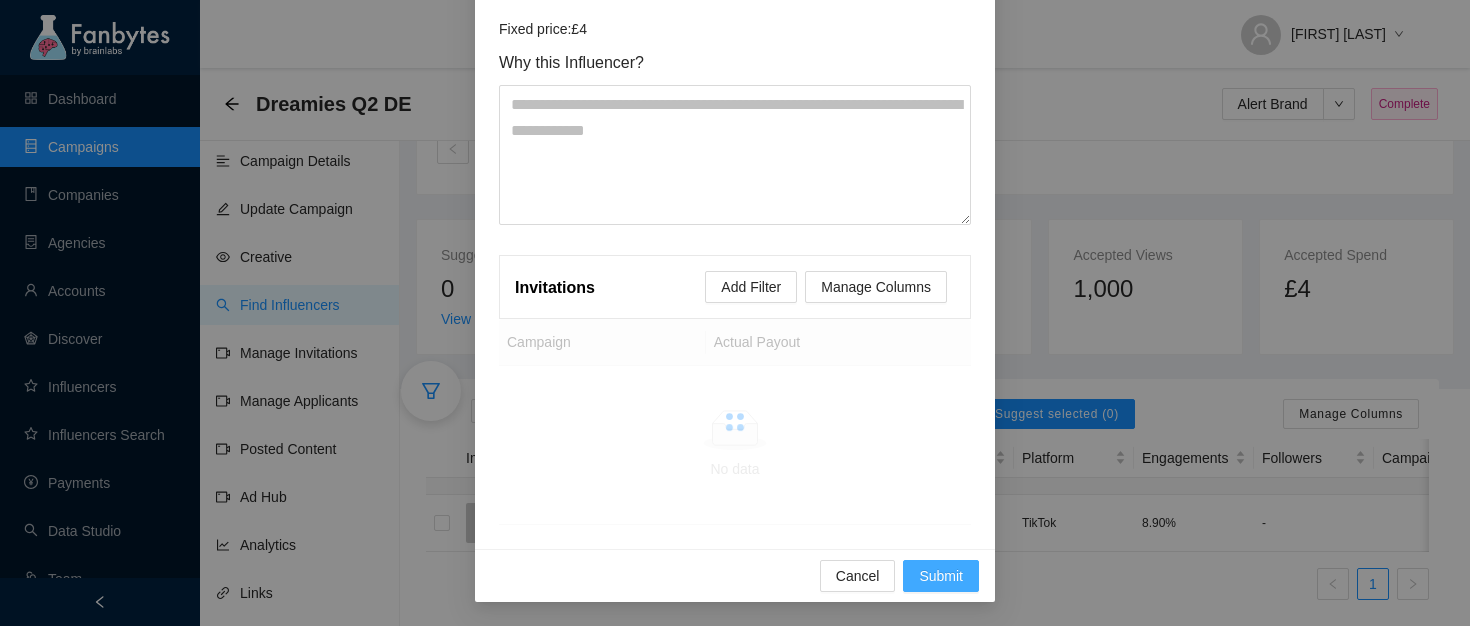 type on "*" 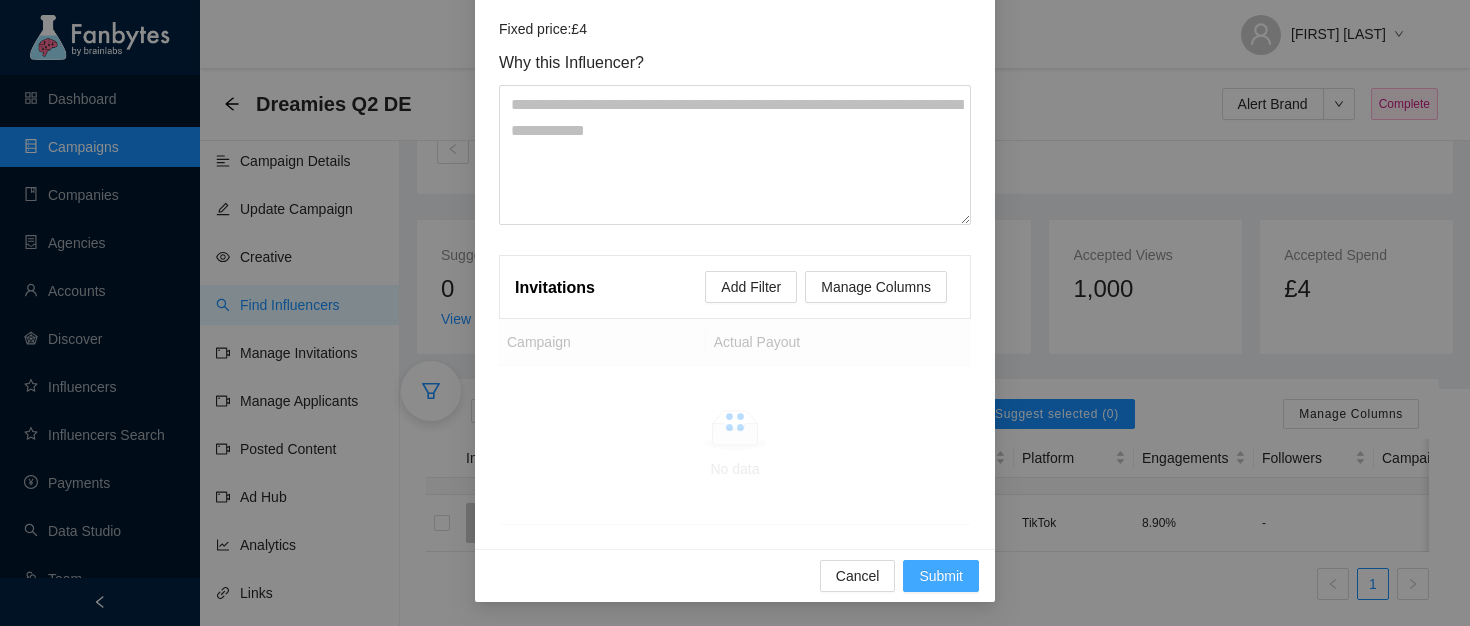 click on "Submit" at bounding box center [941, 576] 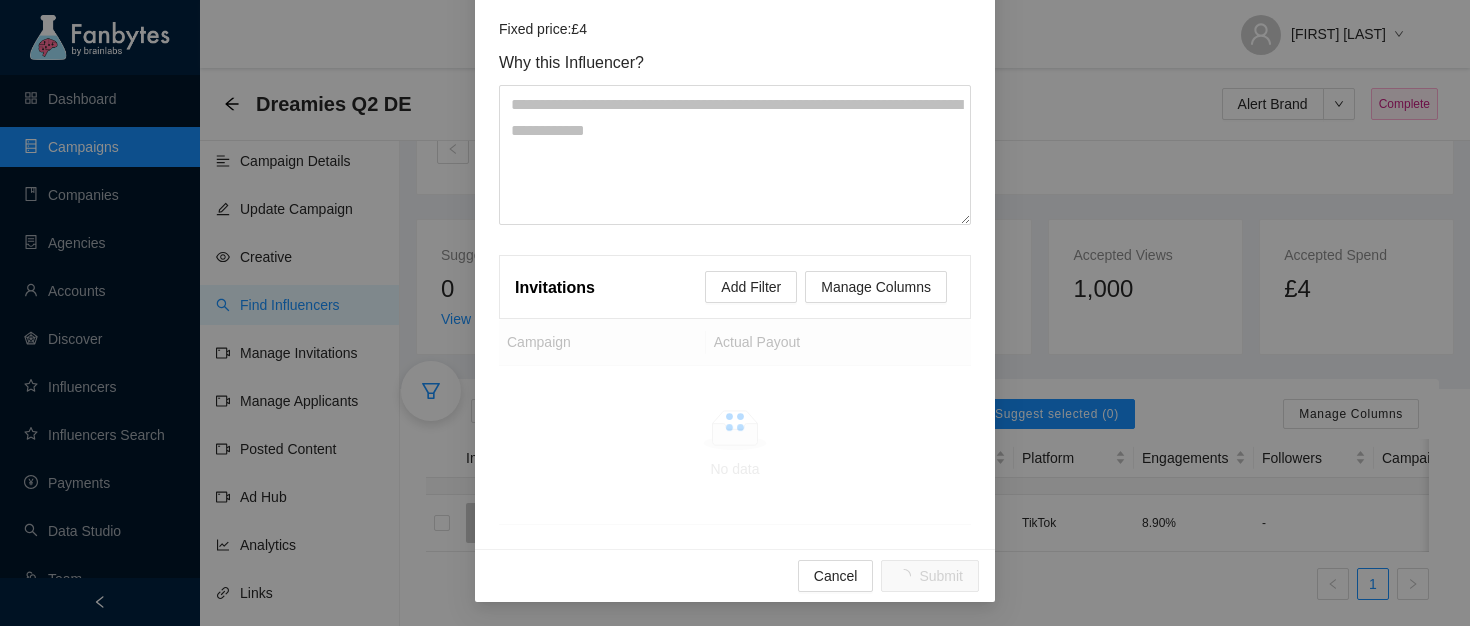 click on "Invite Account Payout Type Fixed Payout Currency £ Fixed Payout * Fixed price:  £4 Why this Influencer? Invitations Add Filter Manage Columns Campaign Actual Payout No data Cancel Submit" at bounding box center (735, 313) 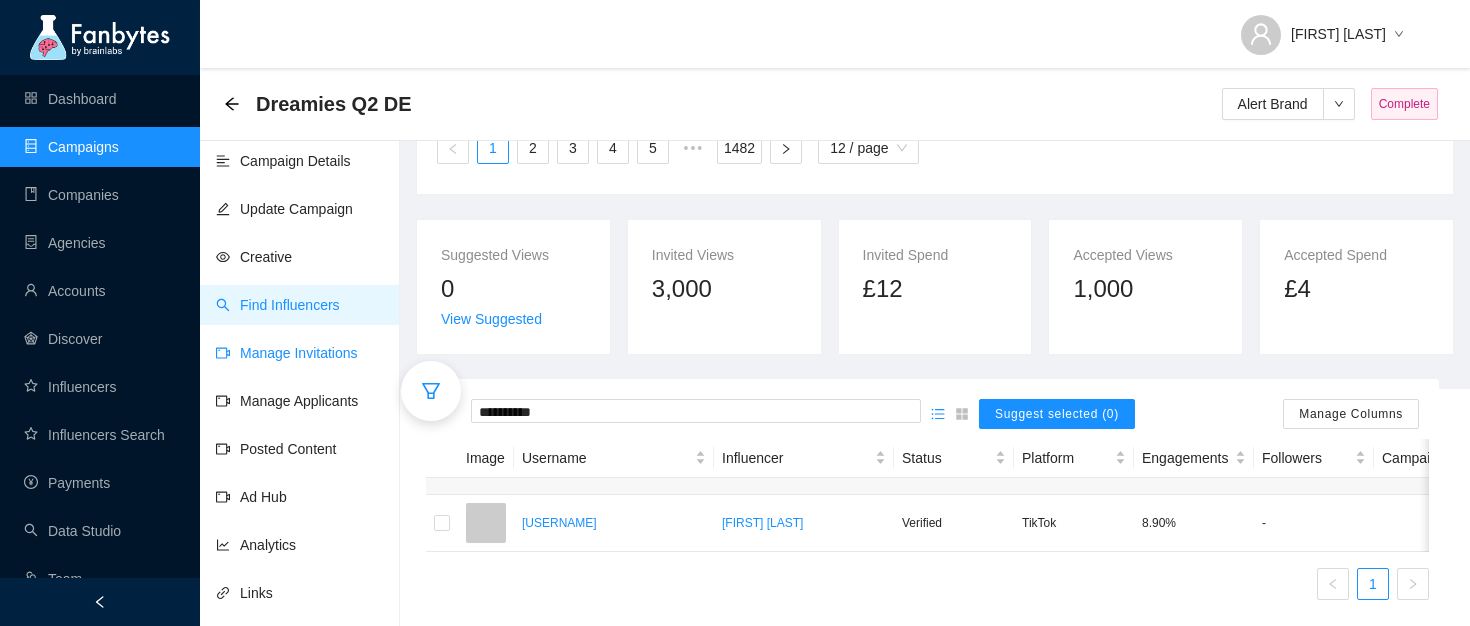 click on "Manage Invitations" at bounding box center [287, 353] 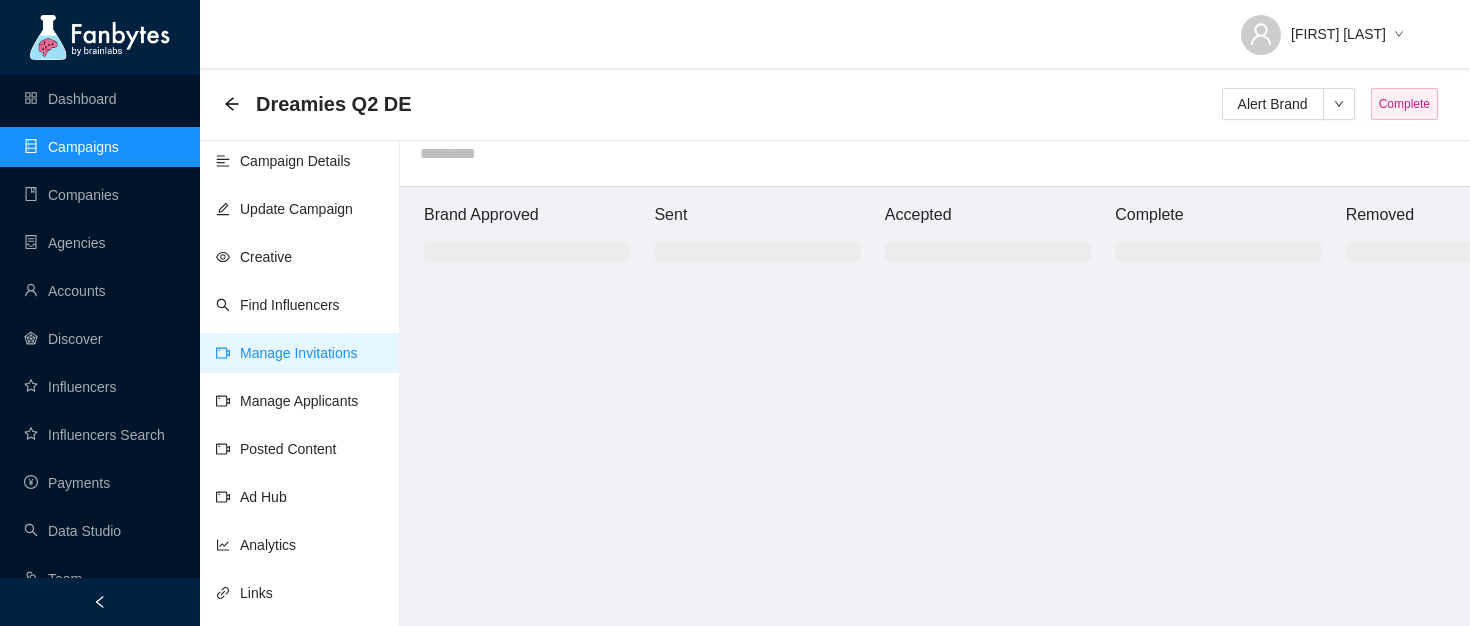 scroll, scrollTop: 20, scrollLeft: 0, axis: vertical 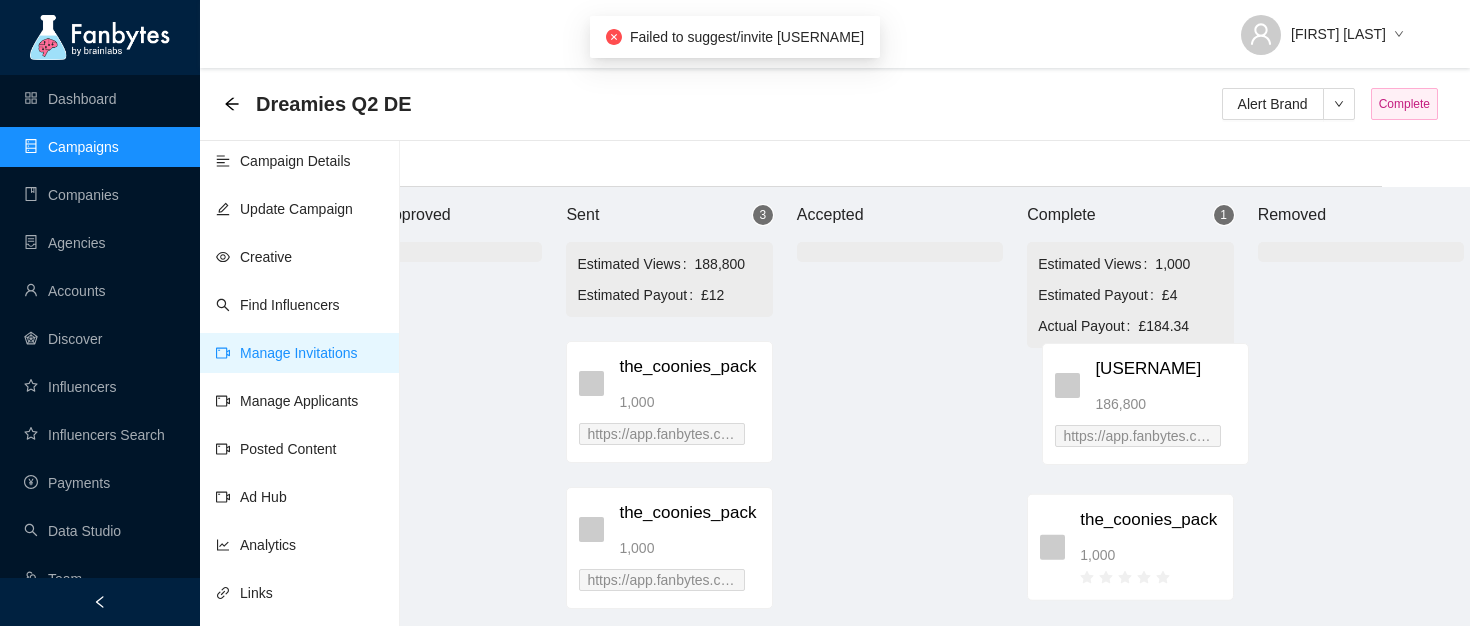 drag, startPoint x: 722, startPoint y: 375, endPoint x: 1106, endPoint y: 379, distance: 384.02084 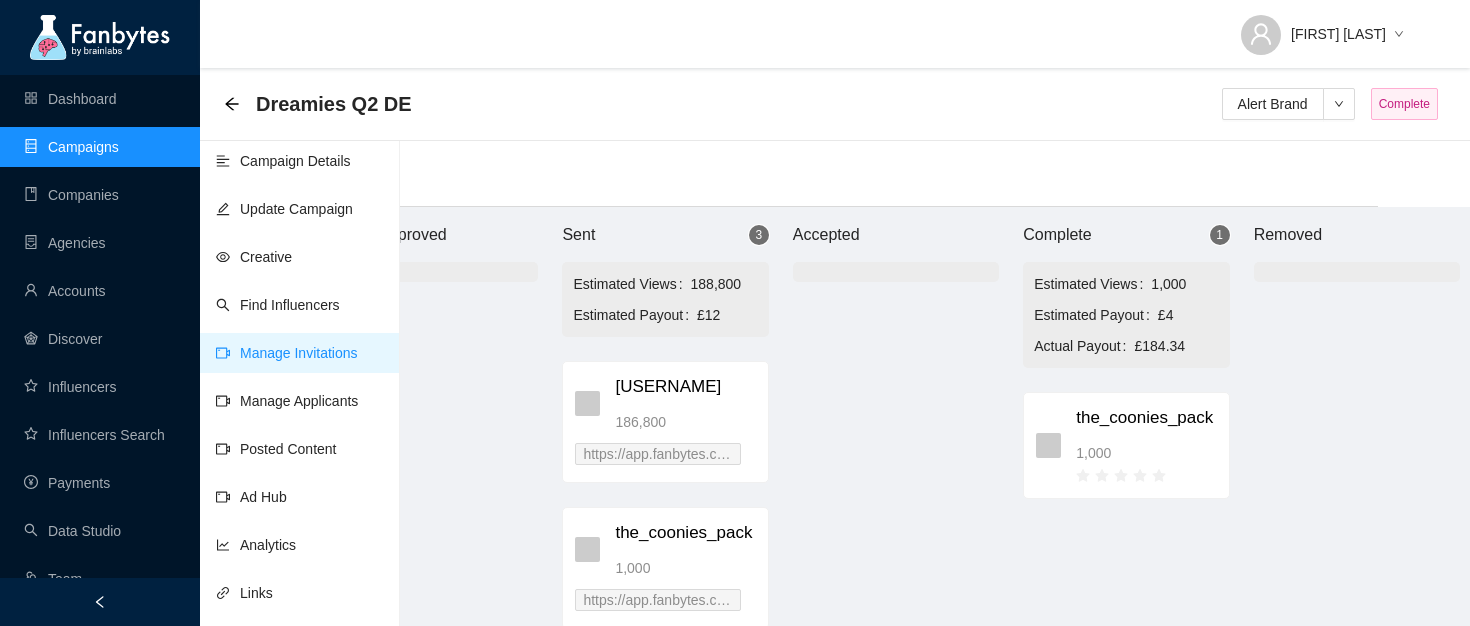 scroll, scrollTop: 20, scrollLeft: 92, axis: both 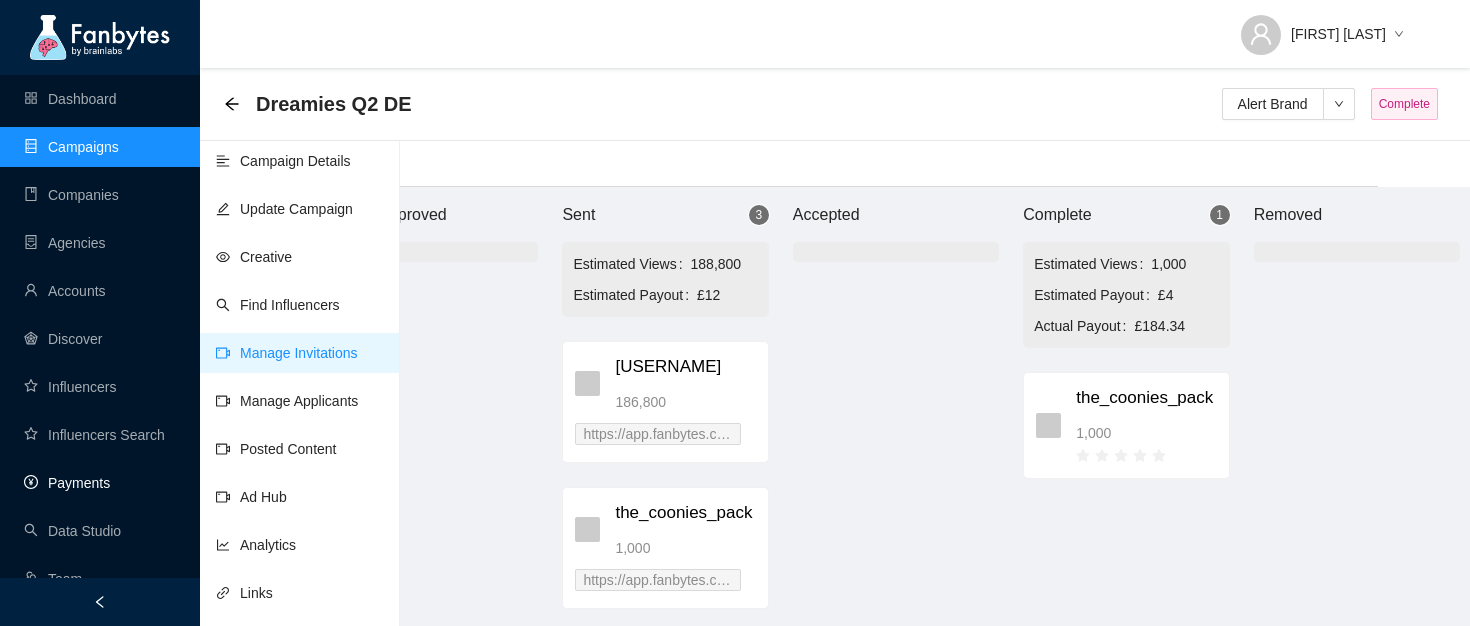 click on "Payments" at bounding box center [67, 483] 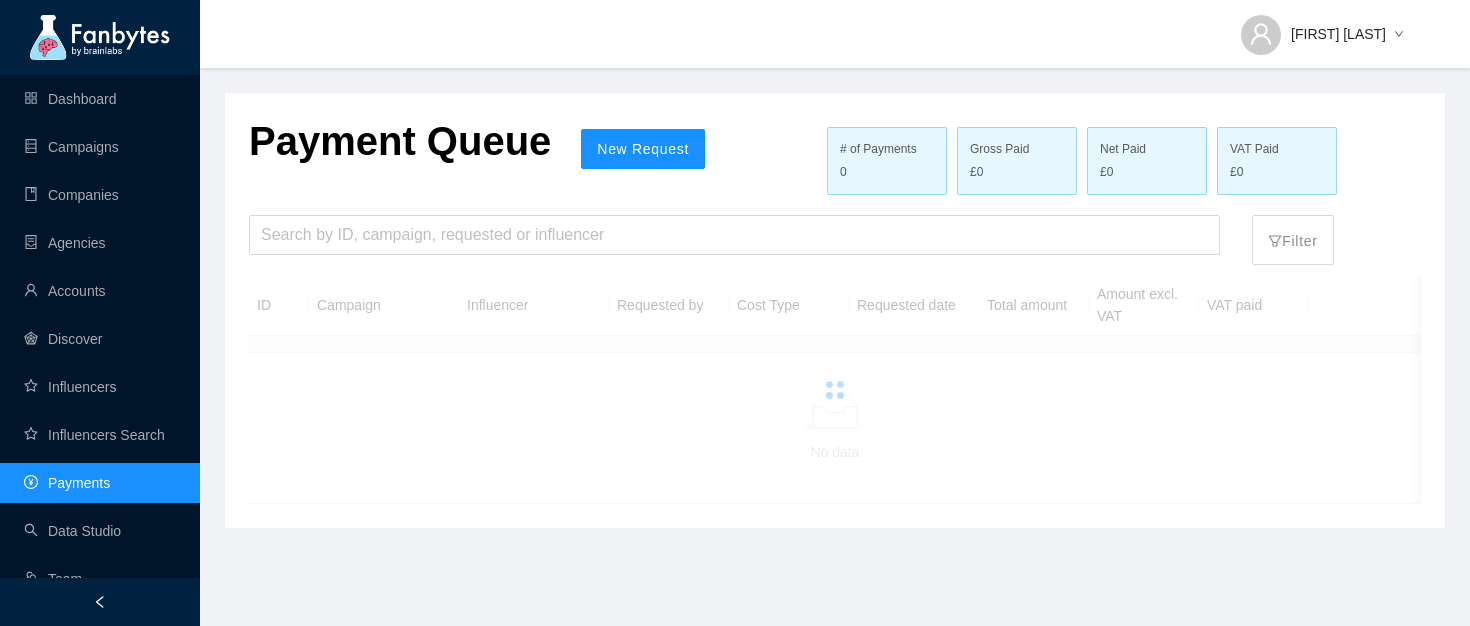 scroll, scrollTop: 0, scrollLeft: 0, axis: both 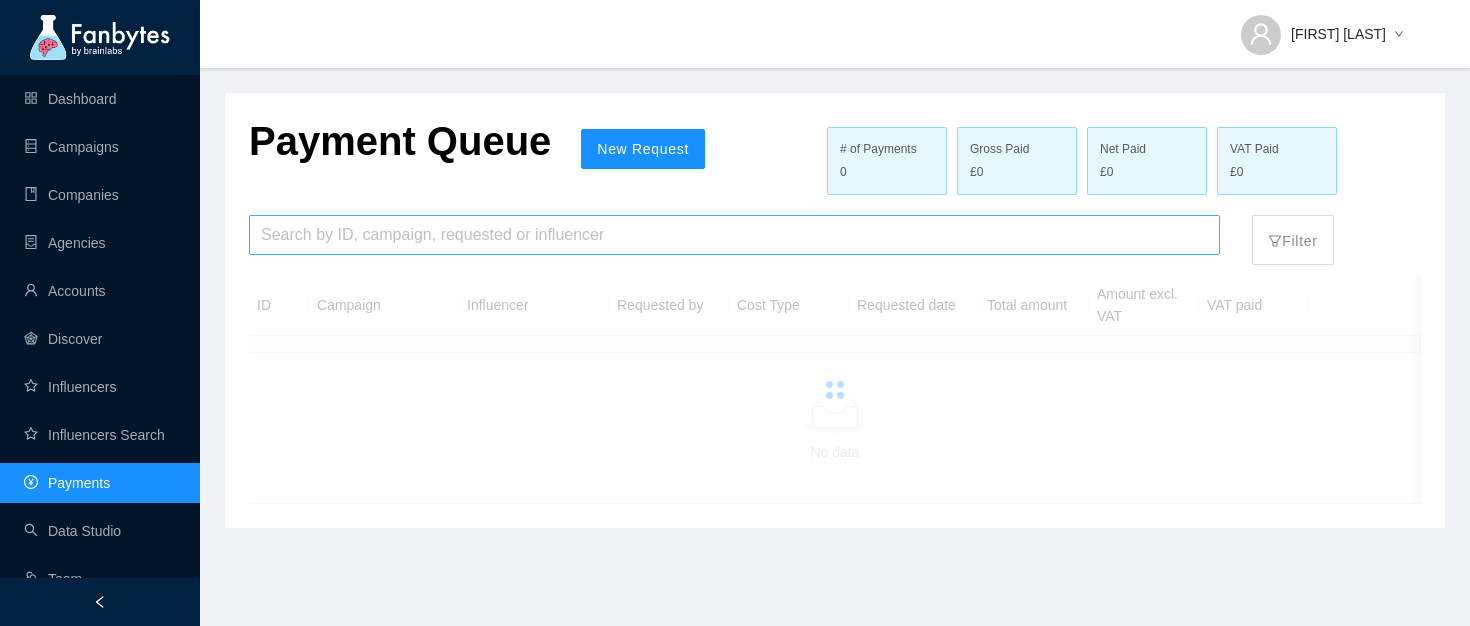 click at bounding box center (734, 235) 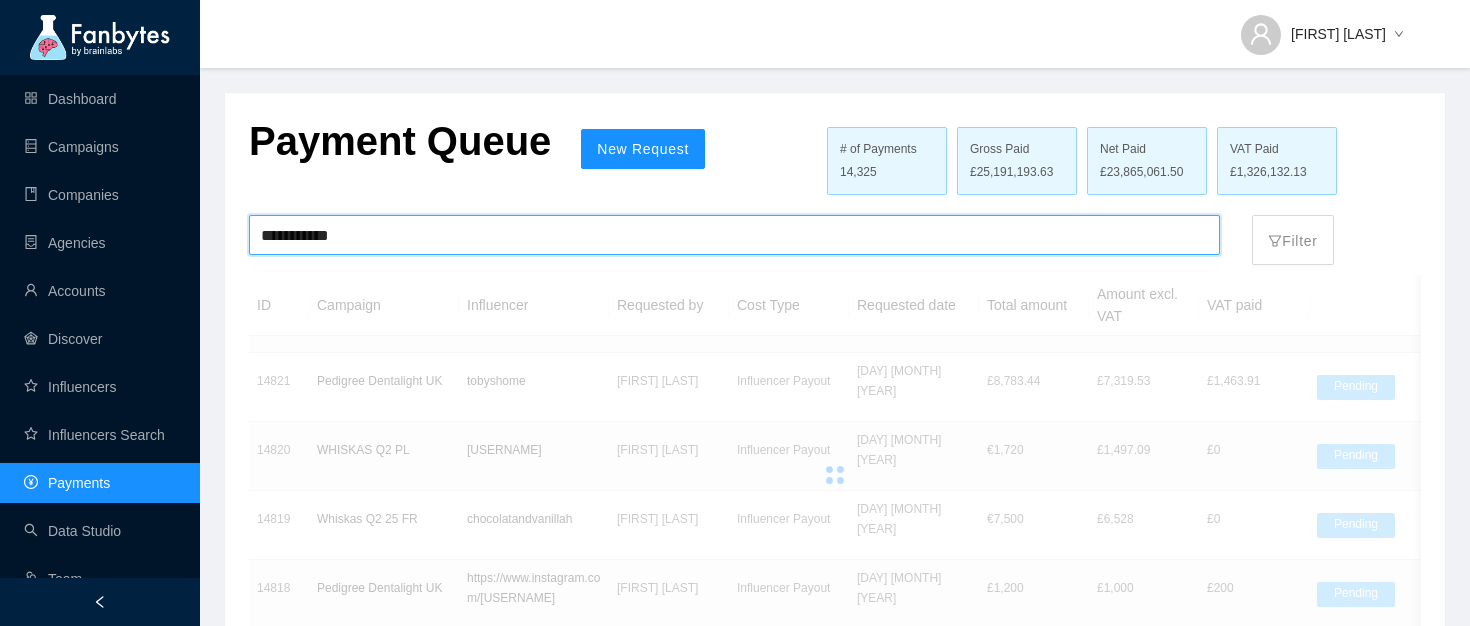 type on "**********" 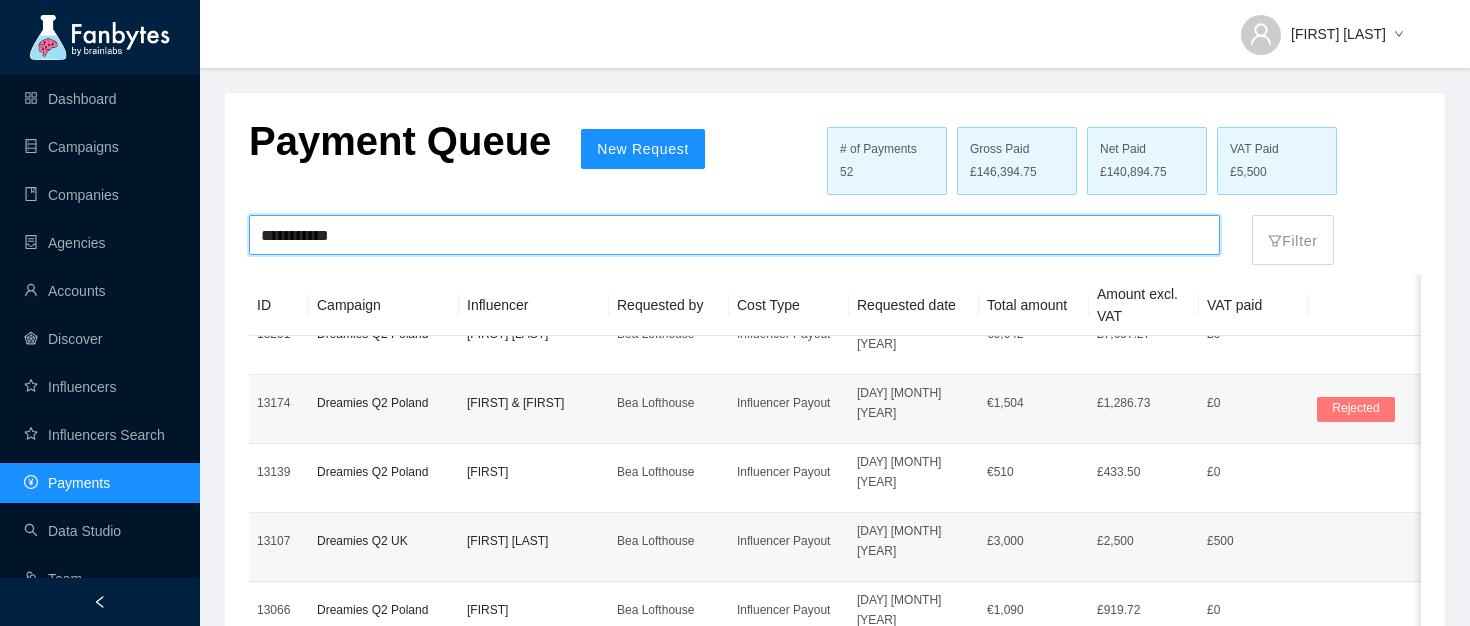 scroll, scrollTop: 1121, scrollLeft: 0, axis: vertical 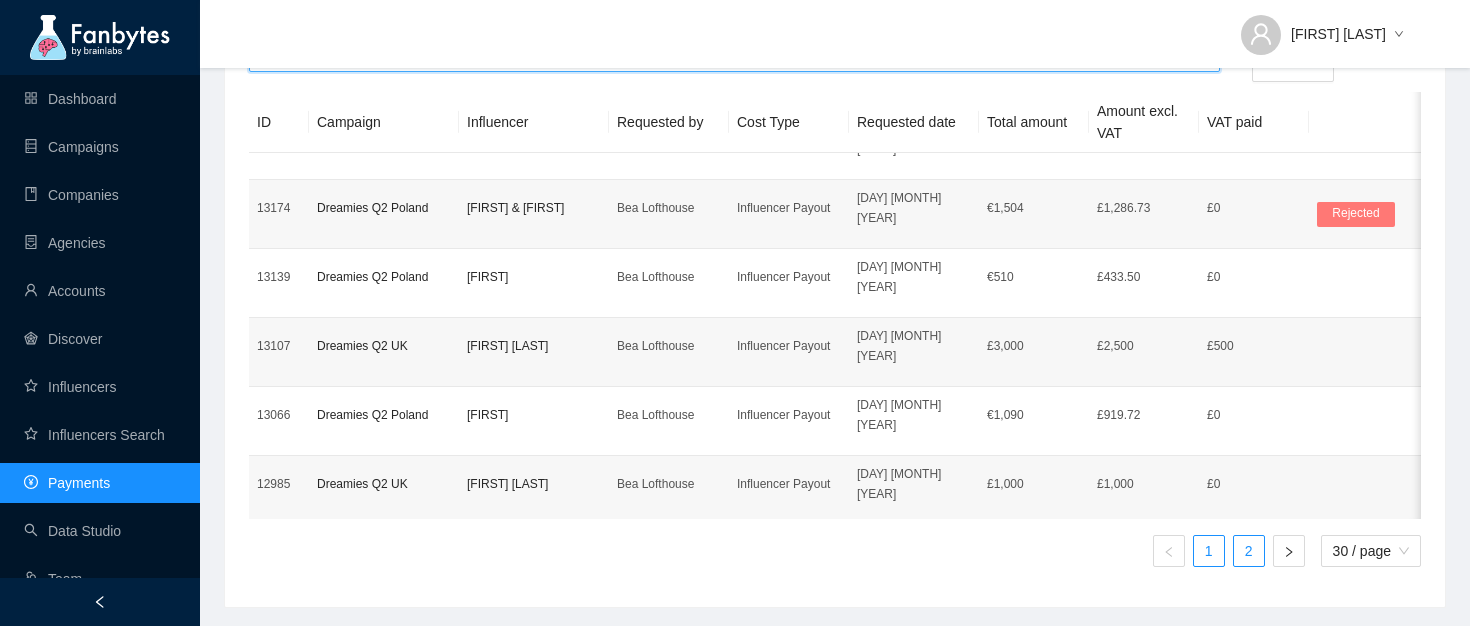 click on "2" at bounding box center [1249, 551] 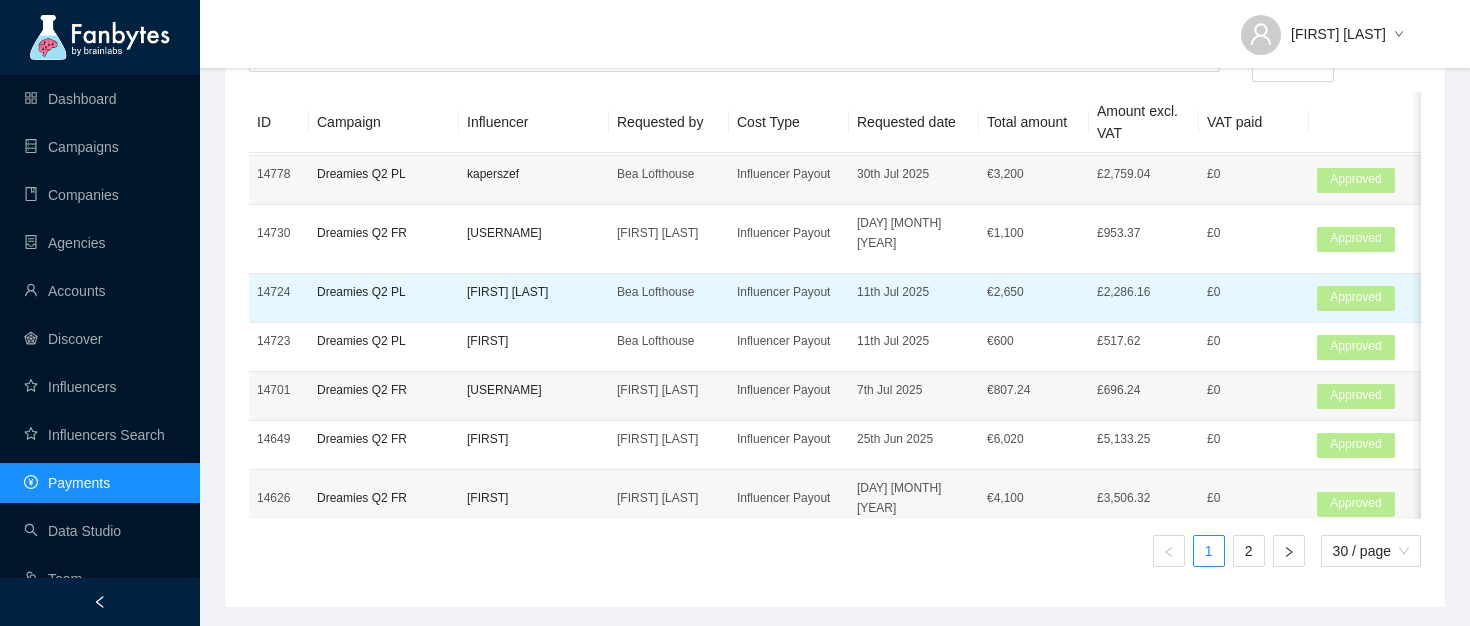 scroll, scrollTop: 0, scrollLeft: 0, axis: both 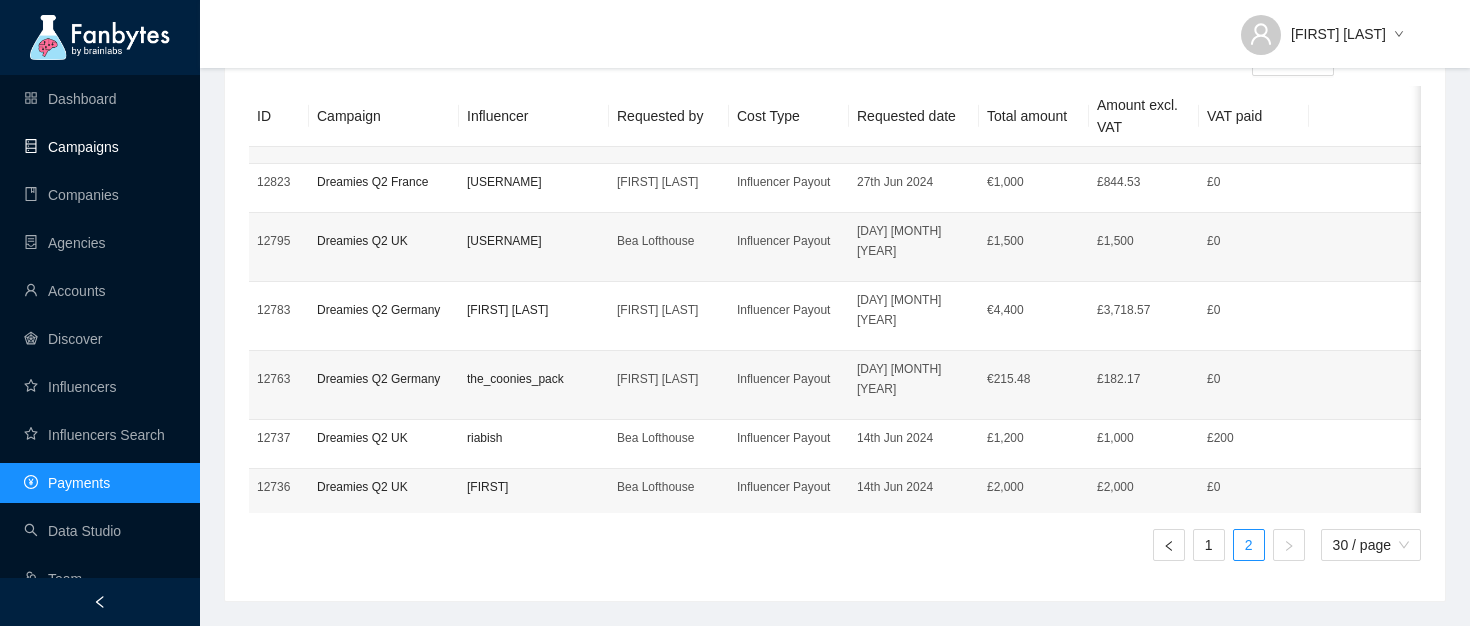 click on "Campaigns" at bounding box center [71, 147] 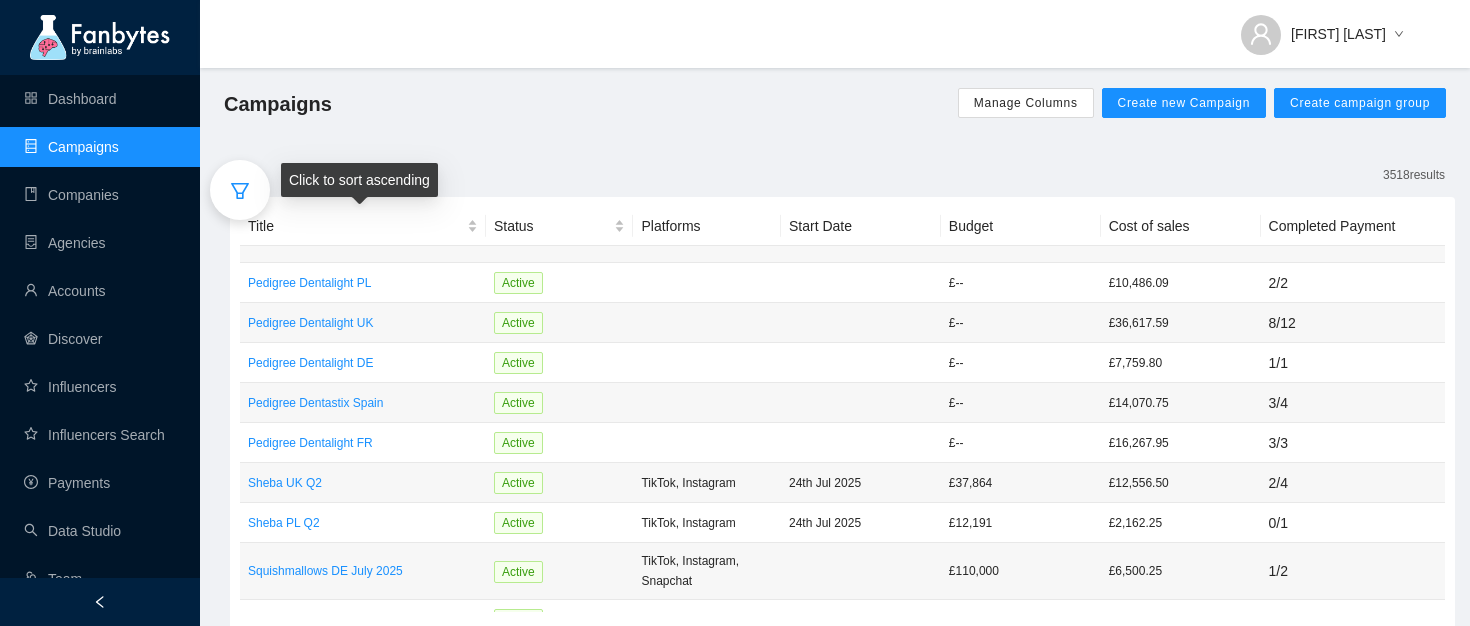 click at bounding box center (240, 190) 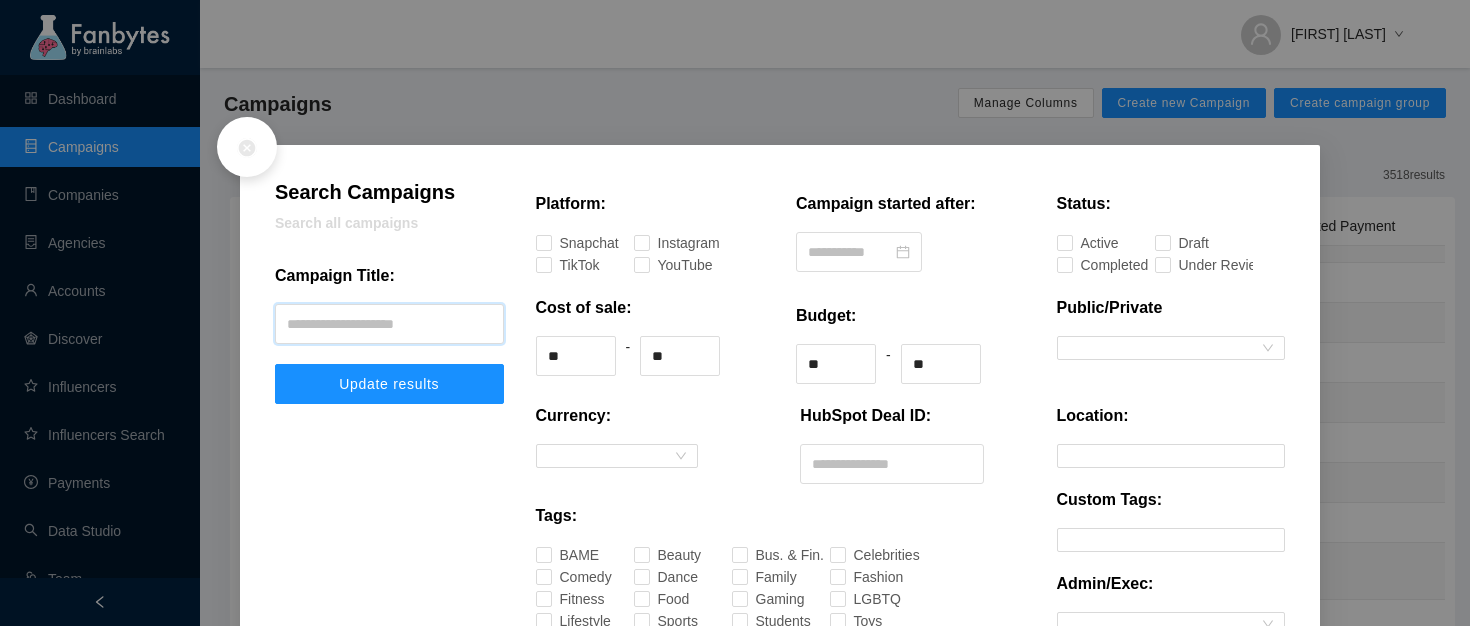 click at bounding box center (389, 324) 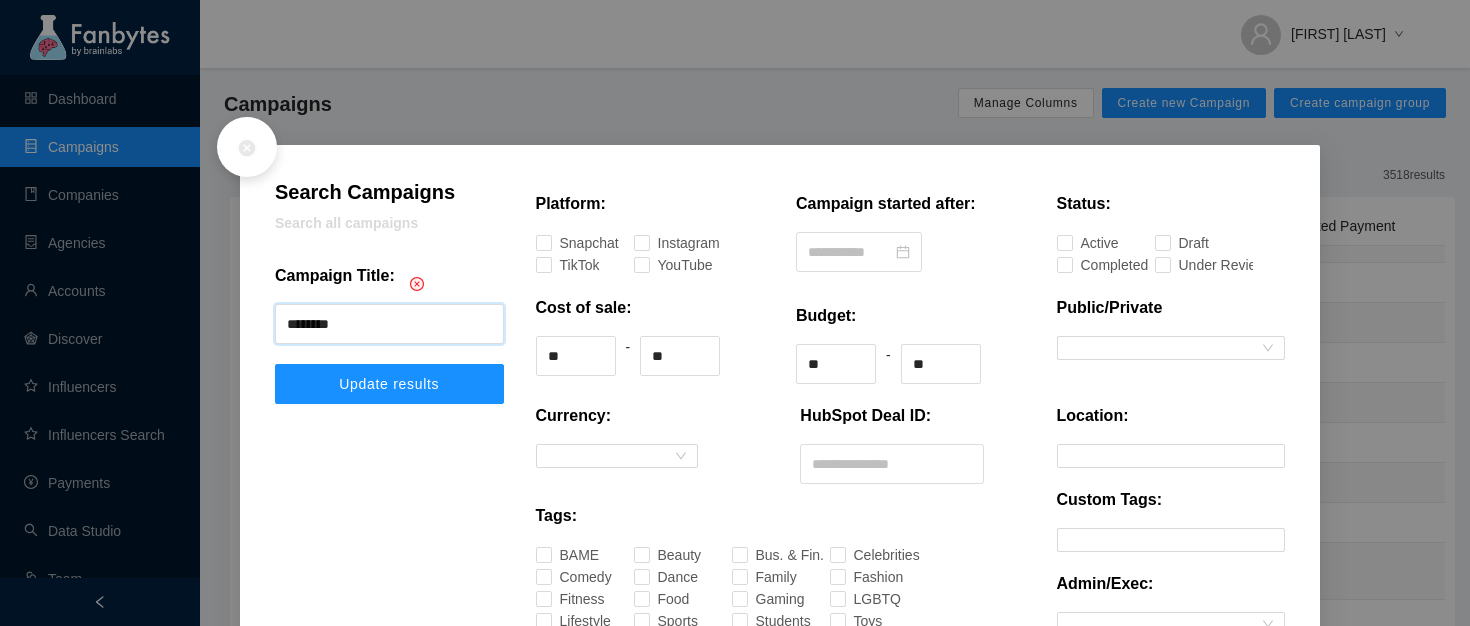type on "********" 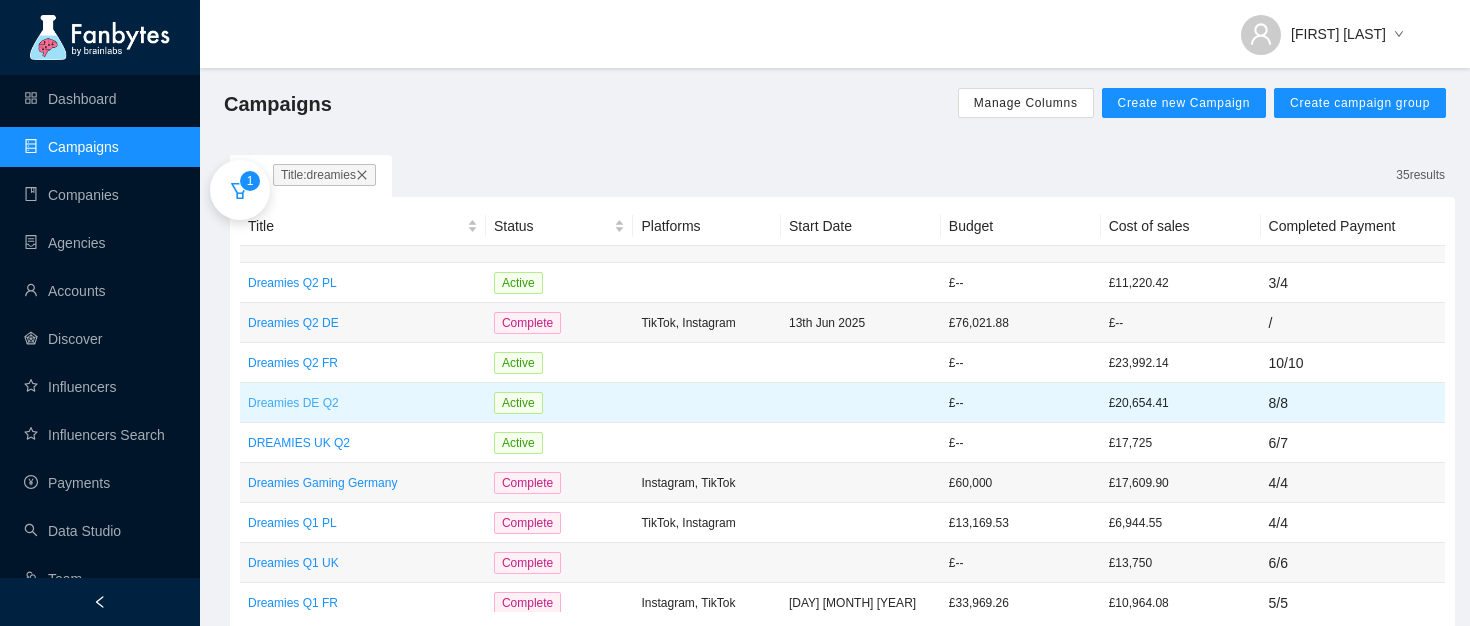 click on "Dreamies DE Q2" at bounding box center (363, 403) 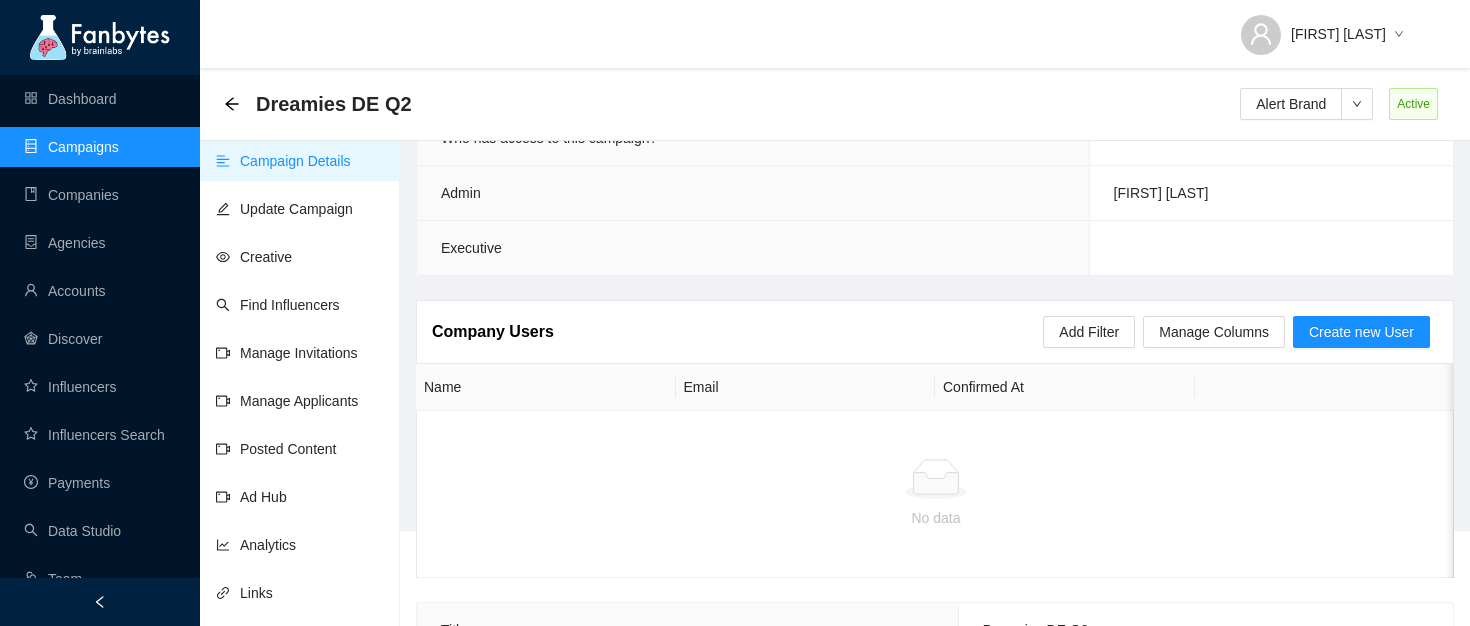 scroll, scrollTop: 278, scrollLeft: 0, axis: vertical 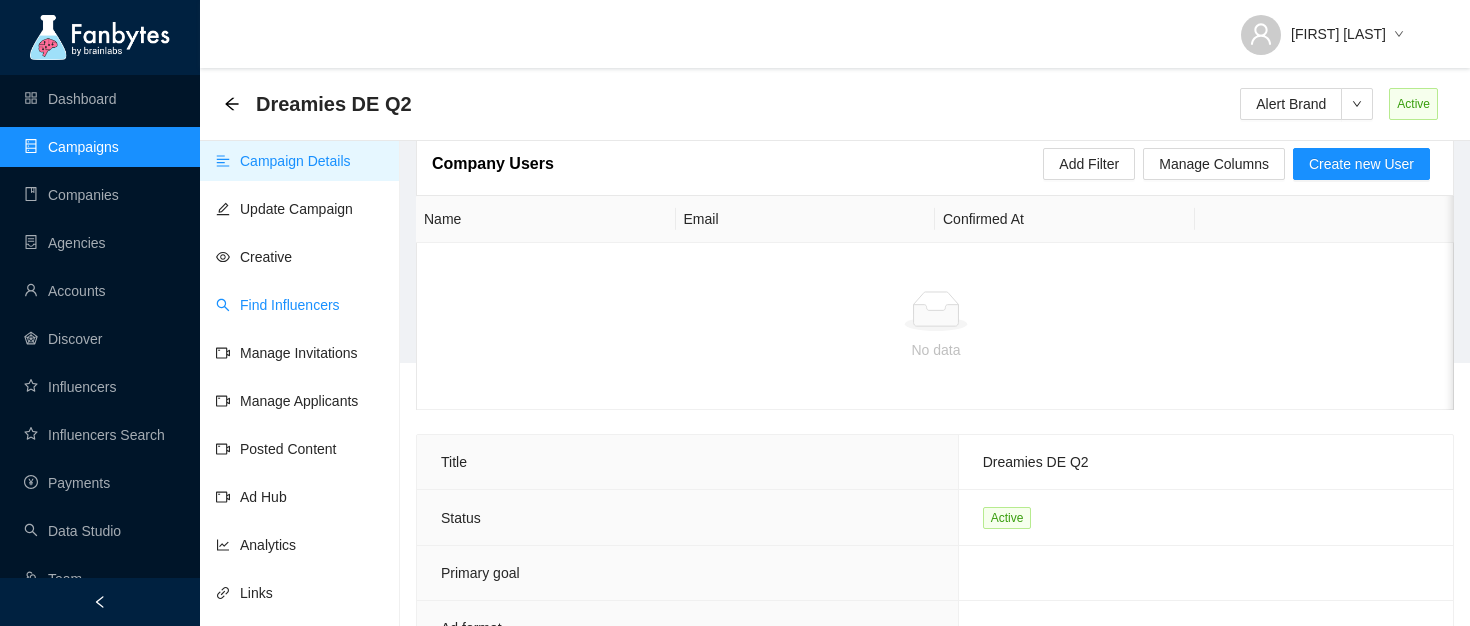 click on "Find Influencers" at bounding box center (278, 305) 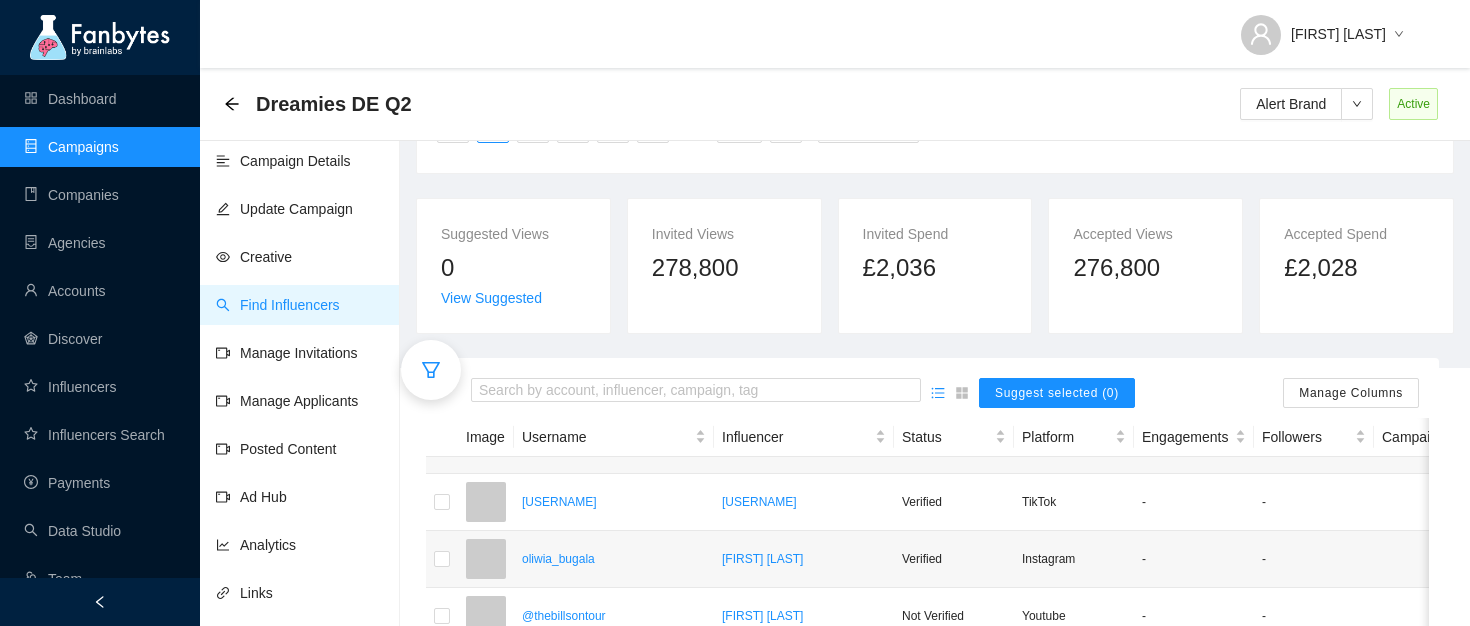 scroll, scrollTop: 313, scrollLeft: 0, axis: vertical 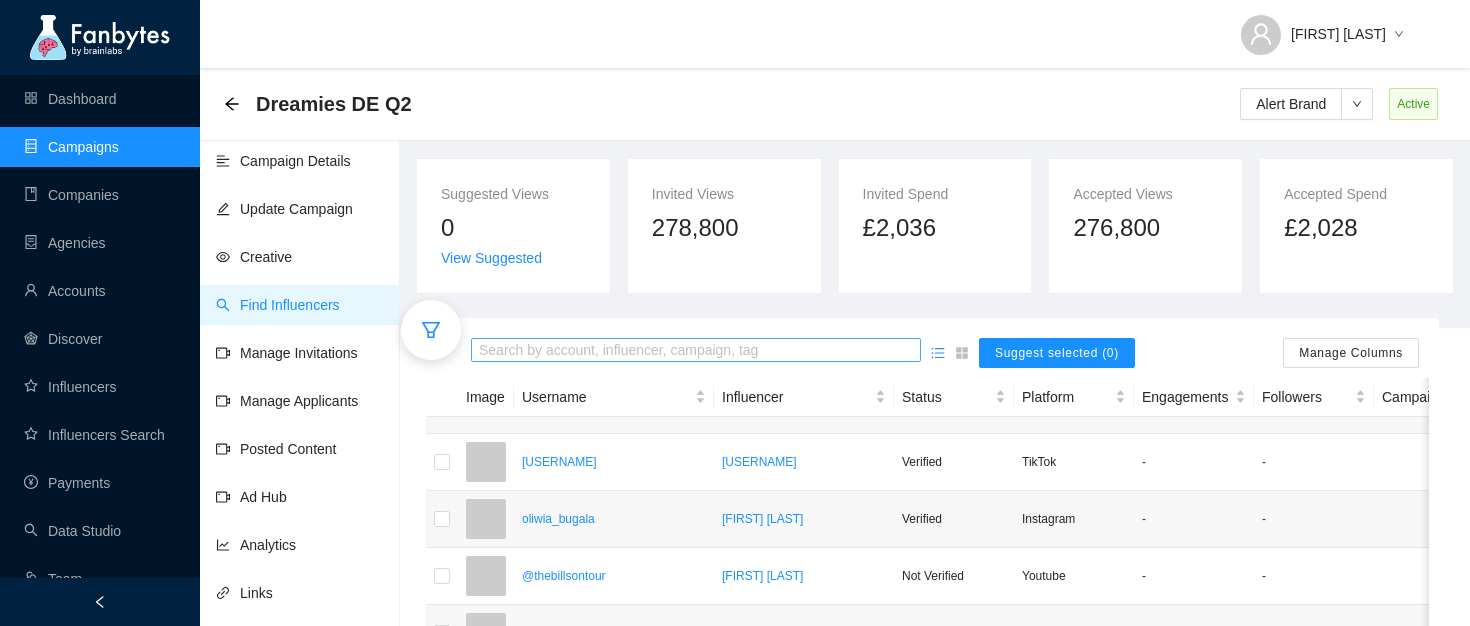 click on "Search by account, influencer, campaign, tag" at bounding box center (696, 350) 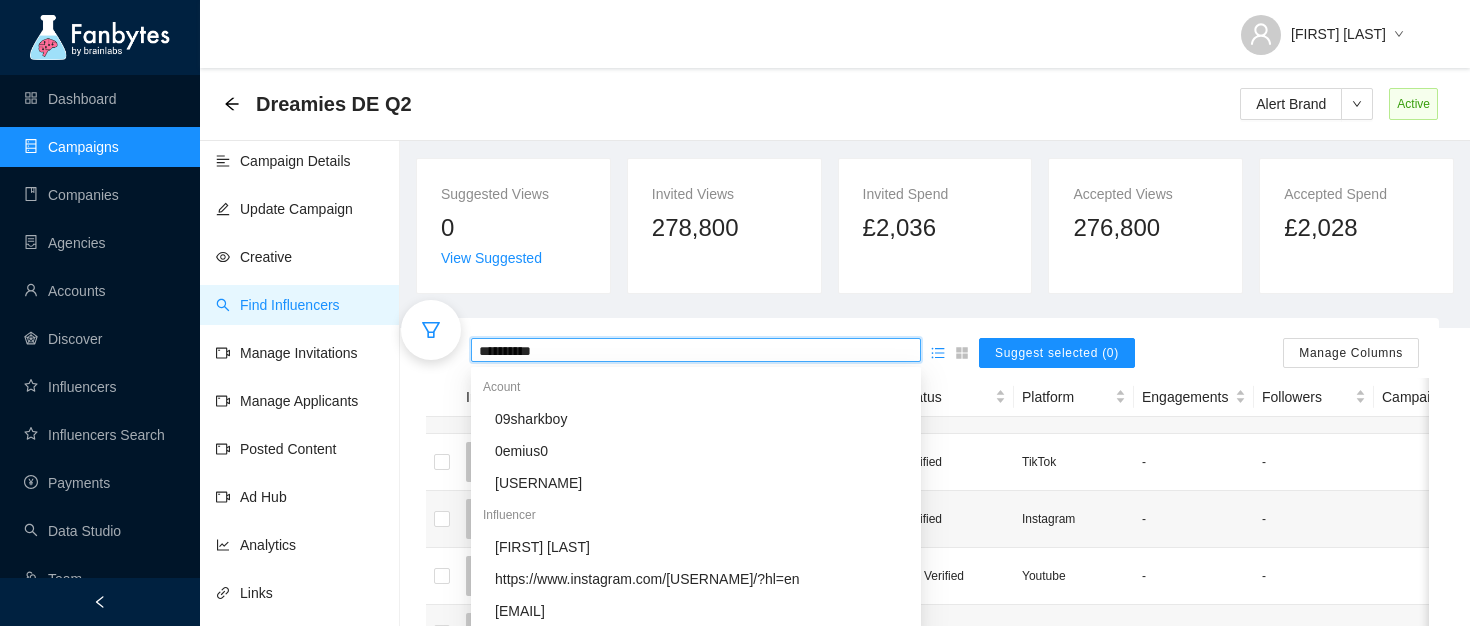 type on "**********" 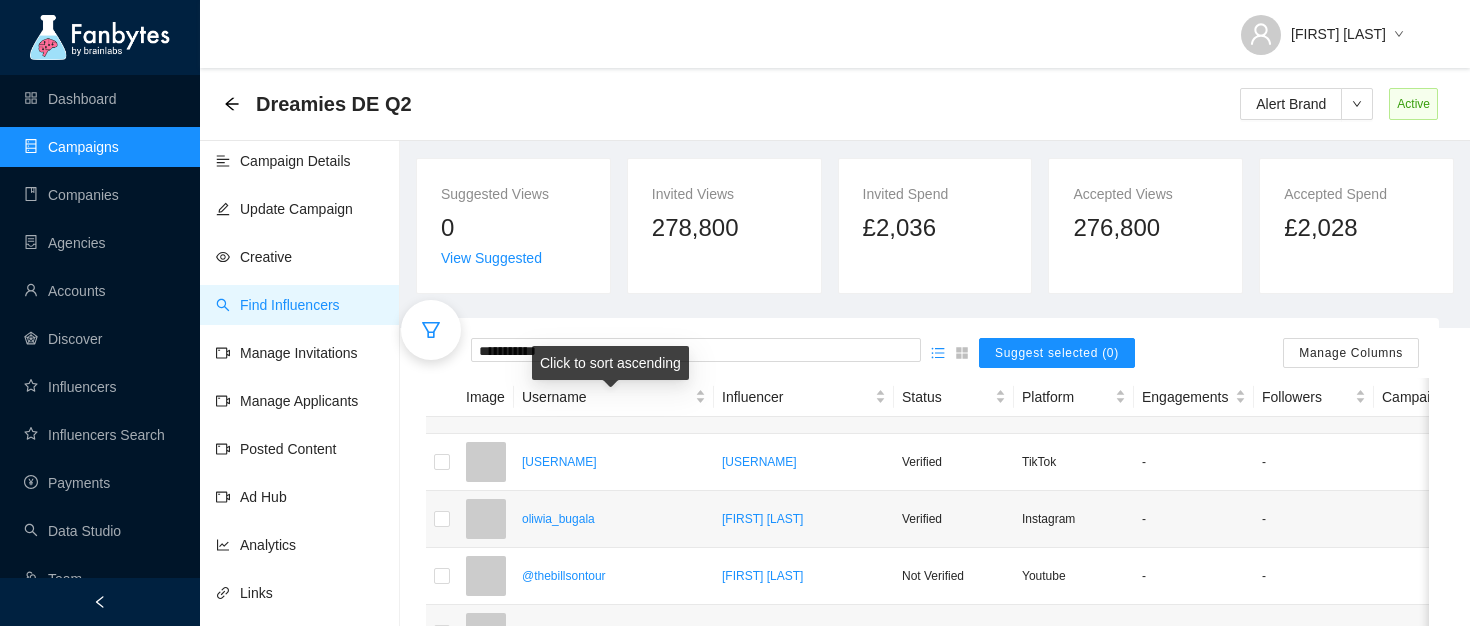 click on "Click to sort ascending" at bounding box center (610, 363) 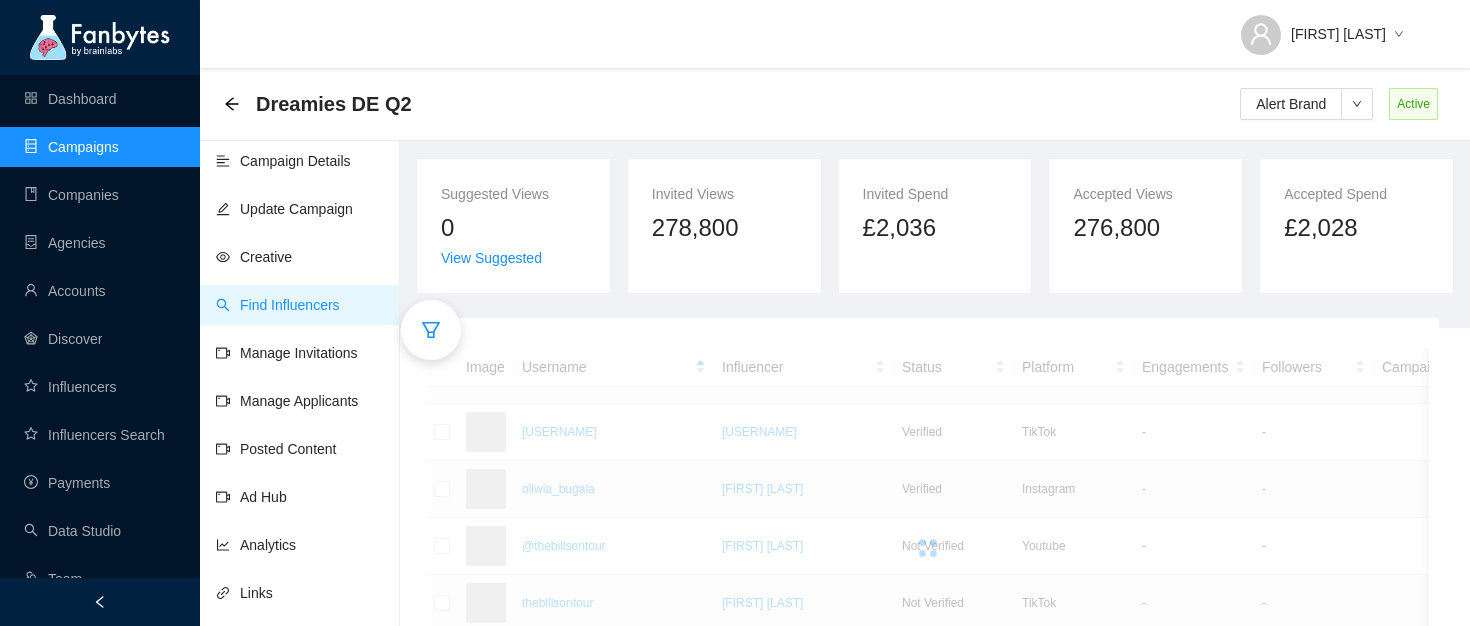click 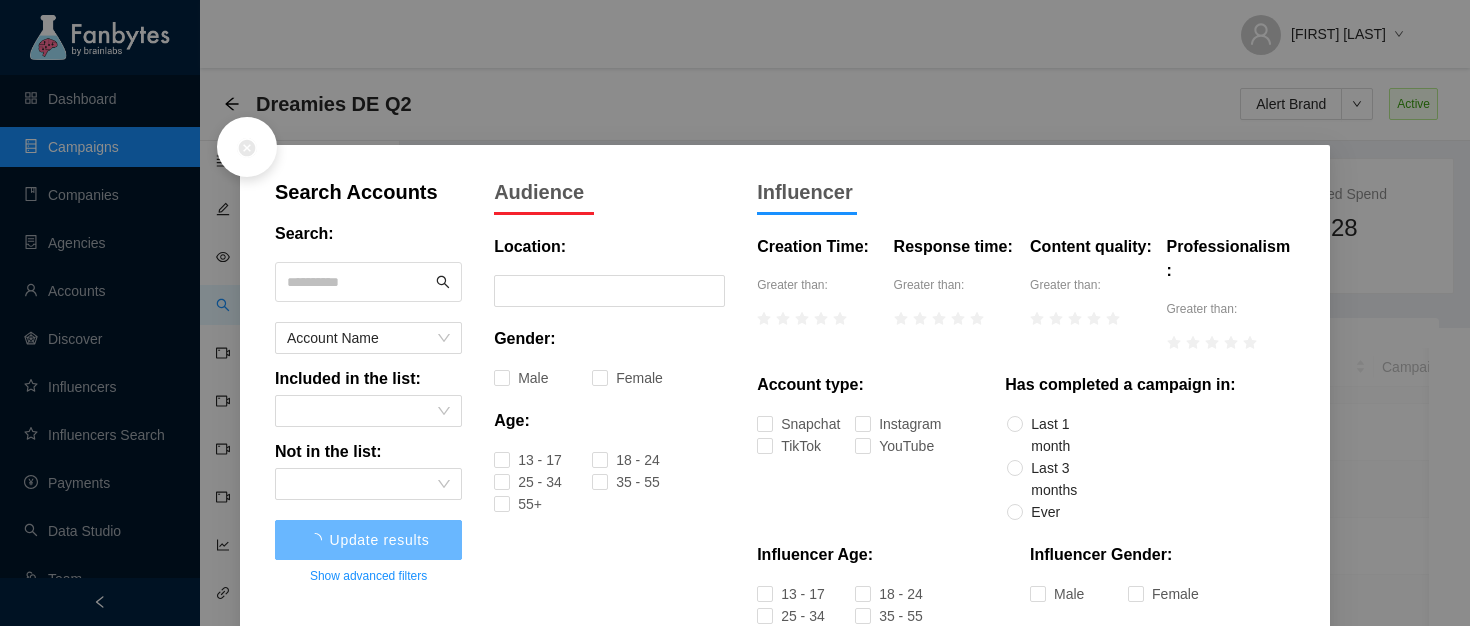 click 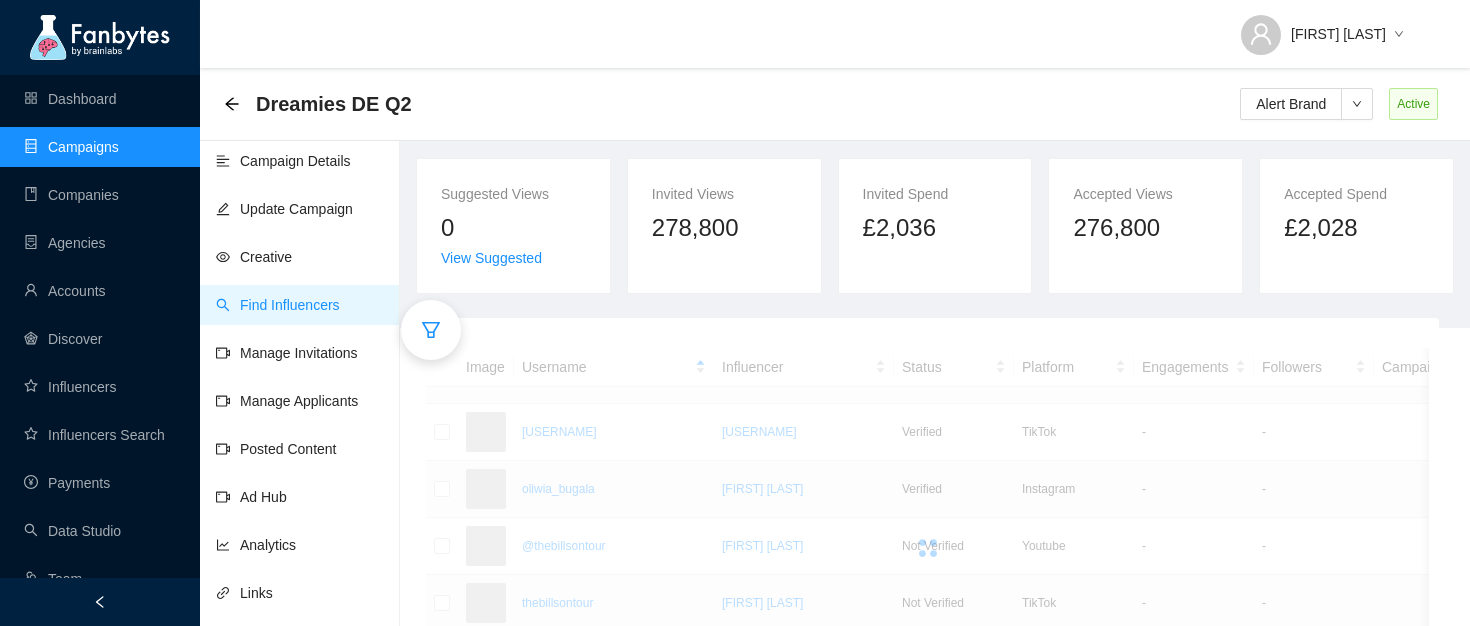 click 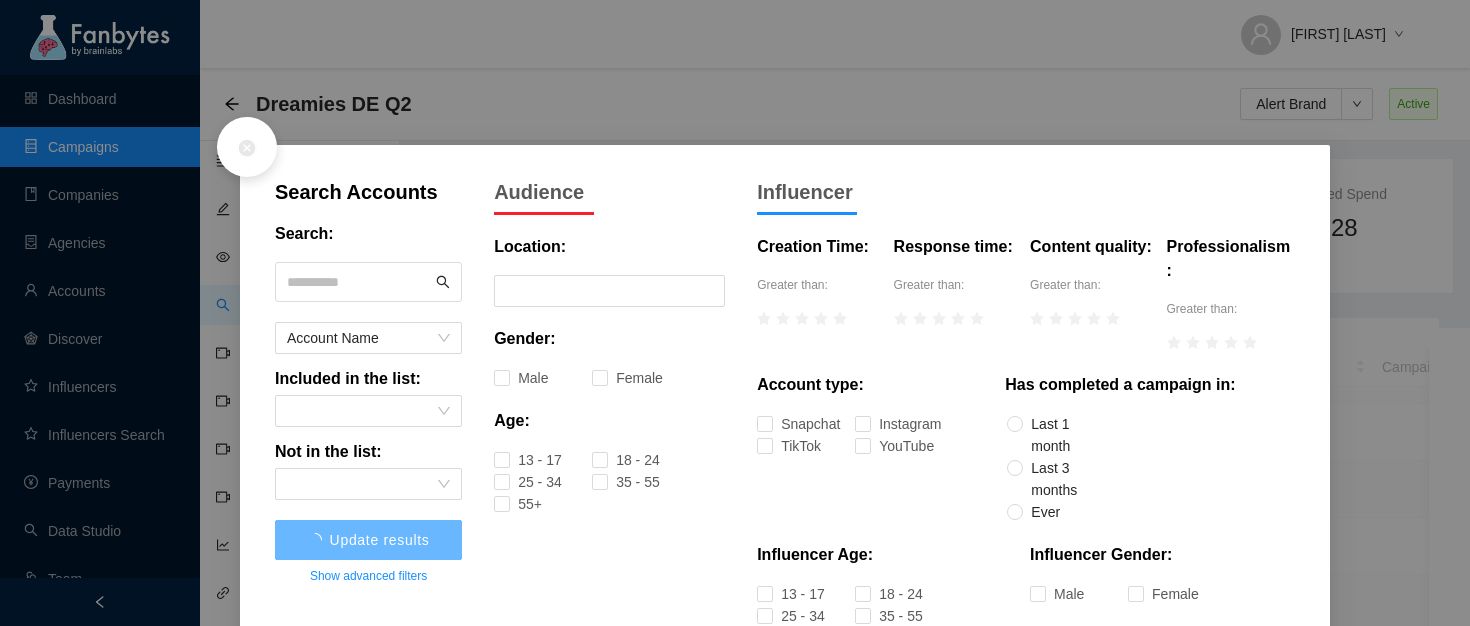 click 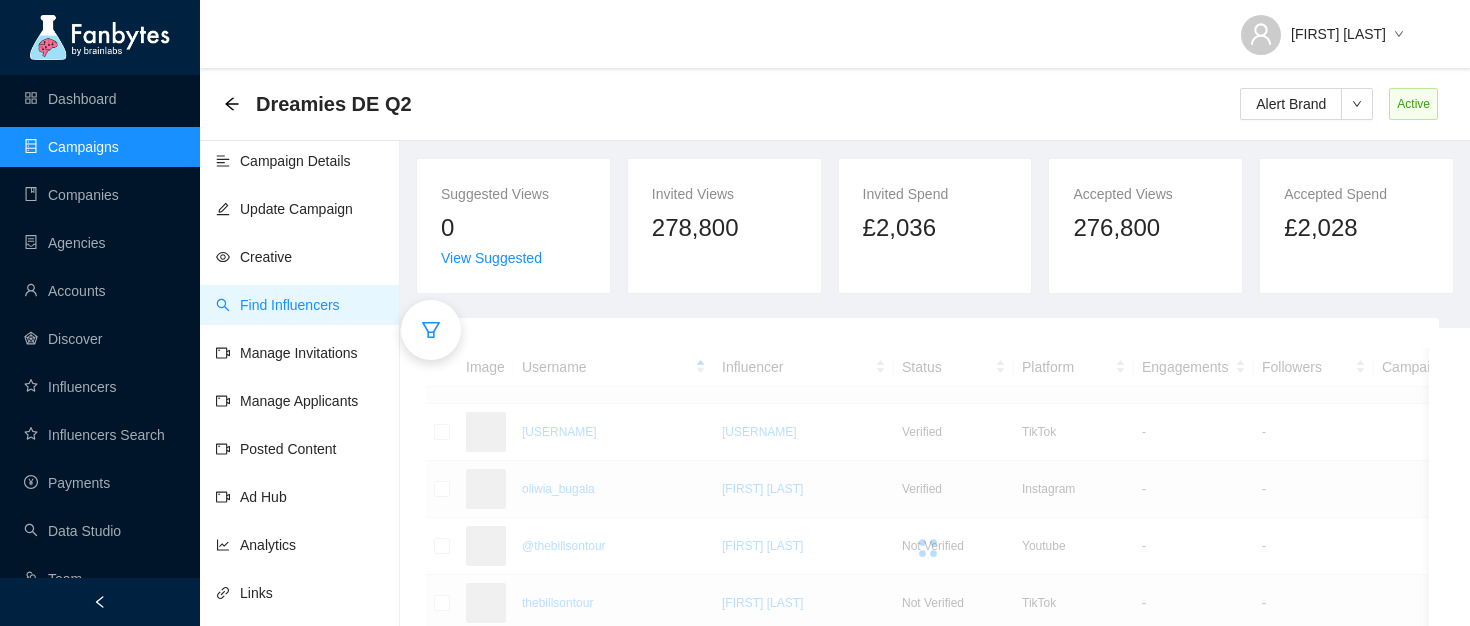click 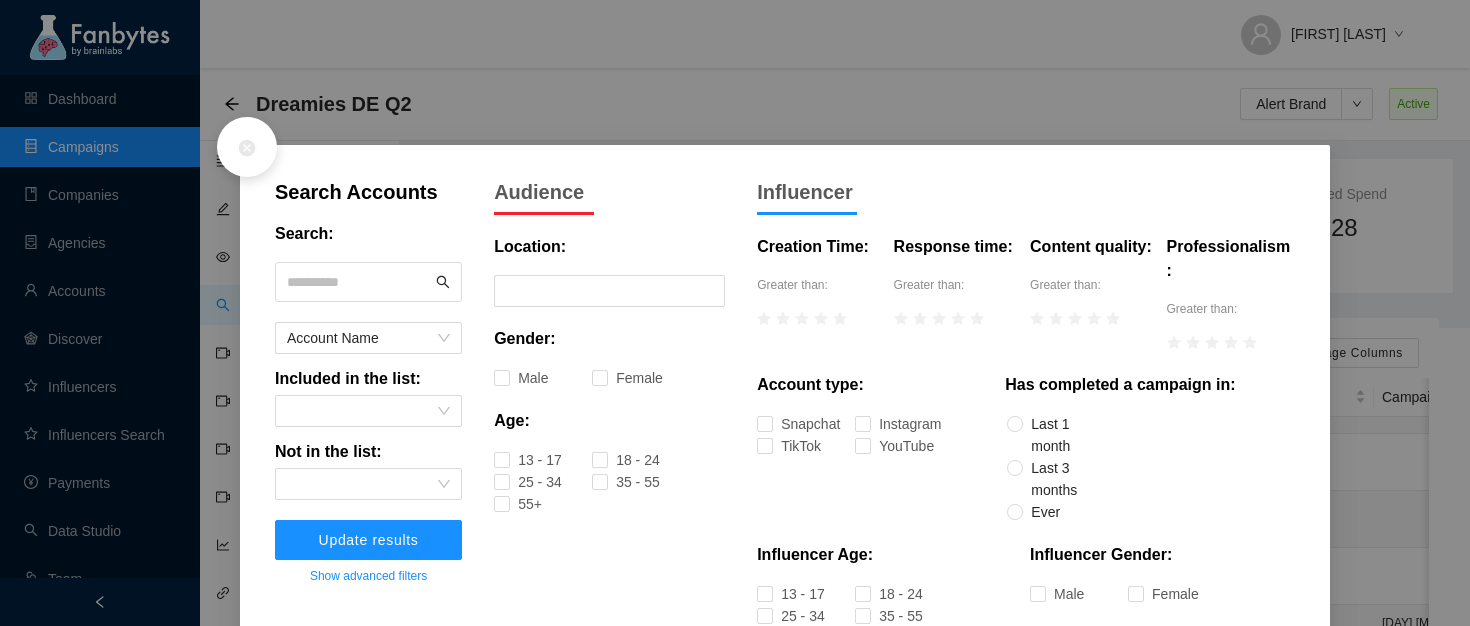 click 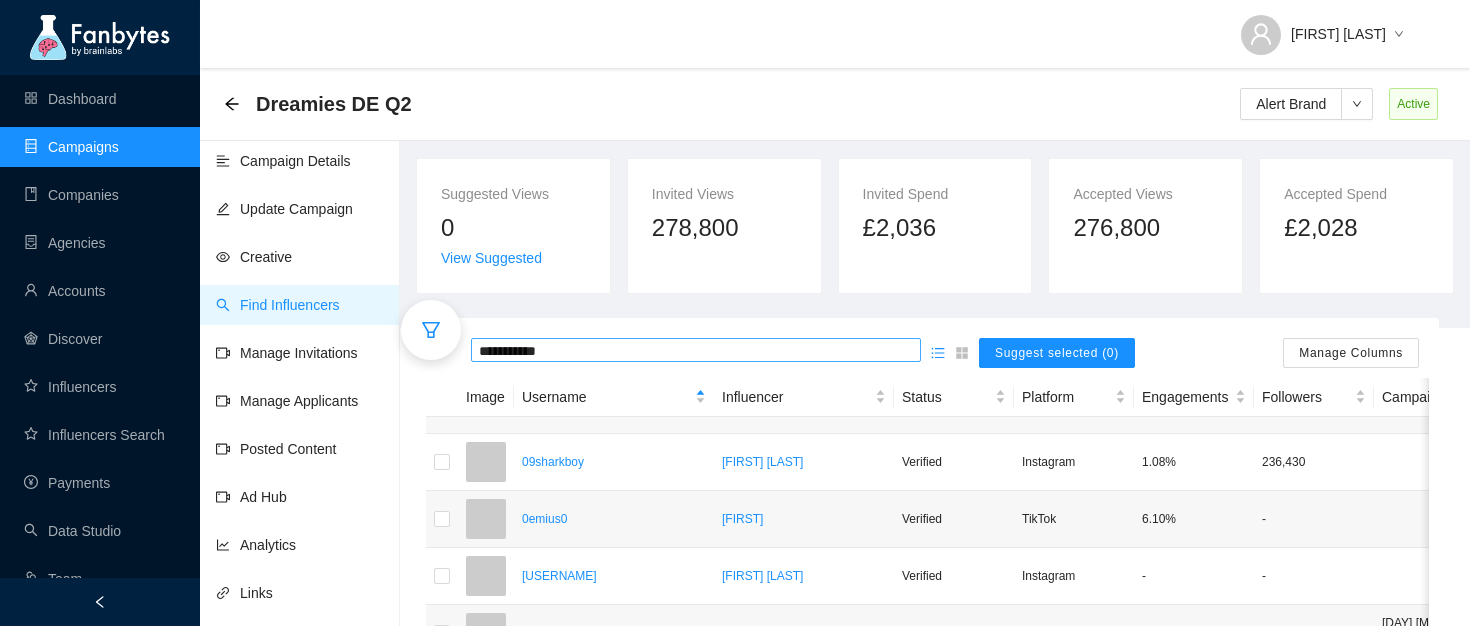 click on "**********" at bounding box center [696, 351] 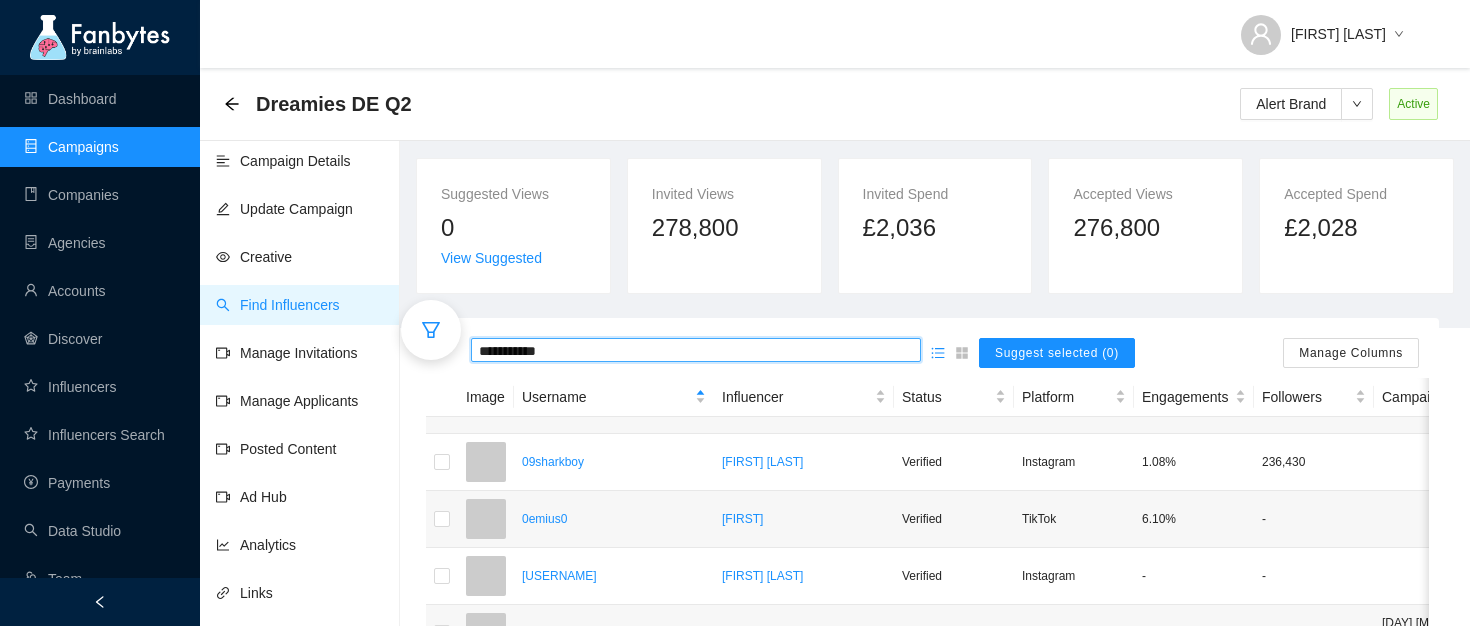 click on "**********" at bounding box center [696, 351] 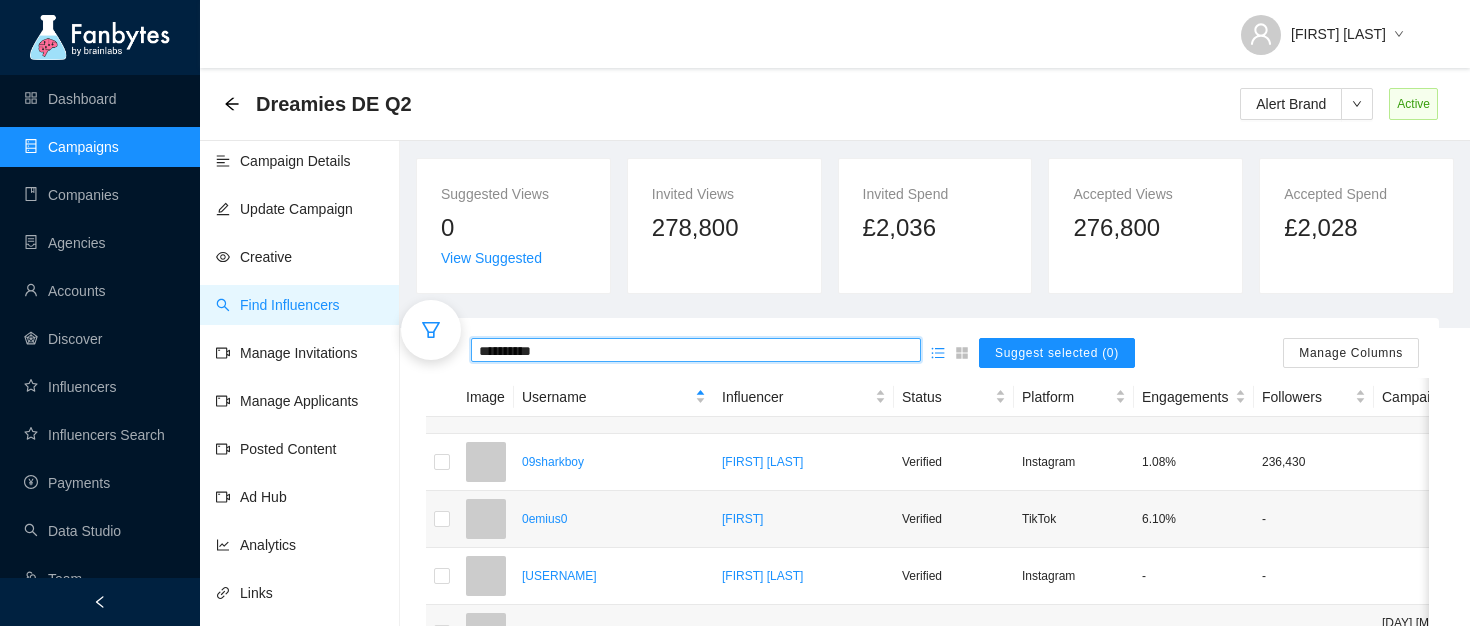 type on "**********" 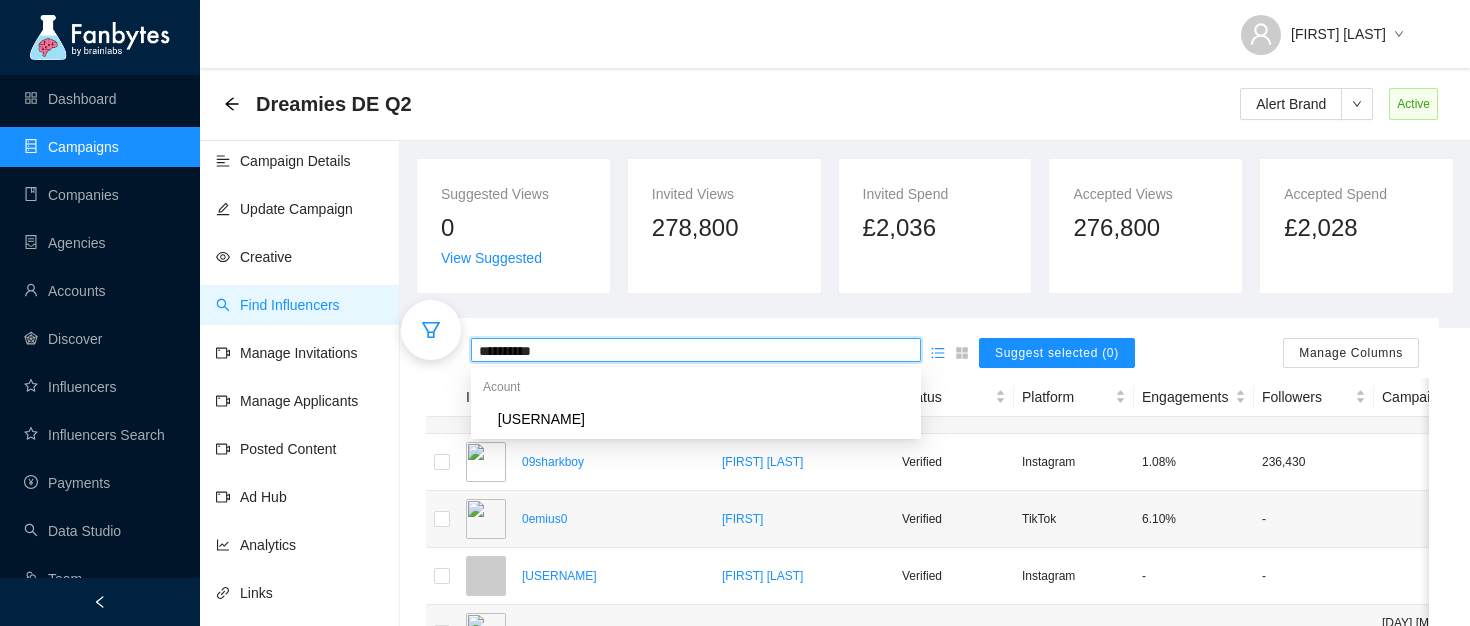 click on "**********" at bounding box center (696, 351) 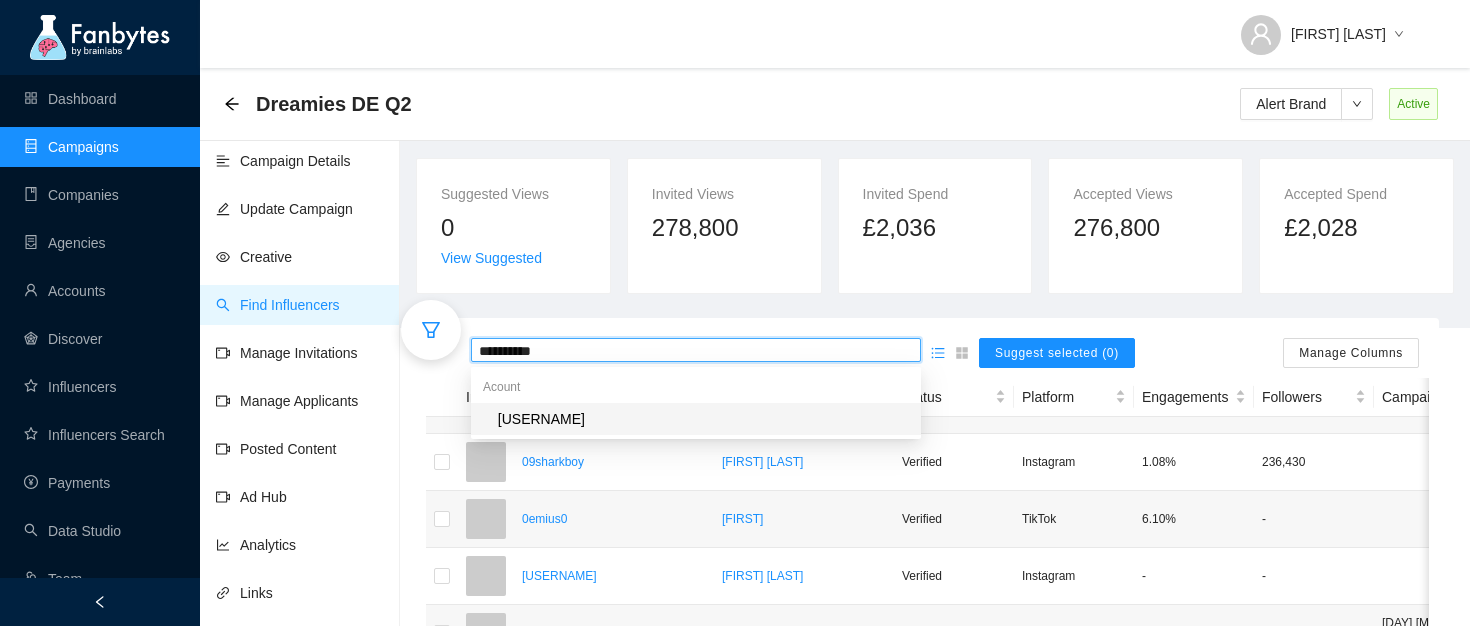 click on "[USERNAME]" at bounding box center (541, 419) 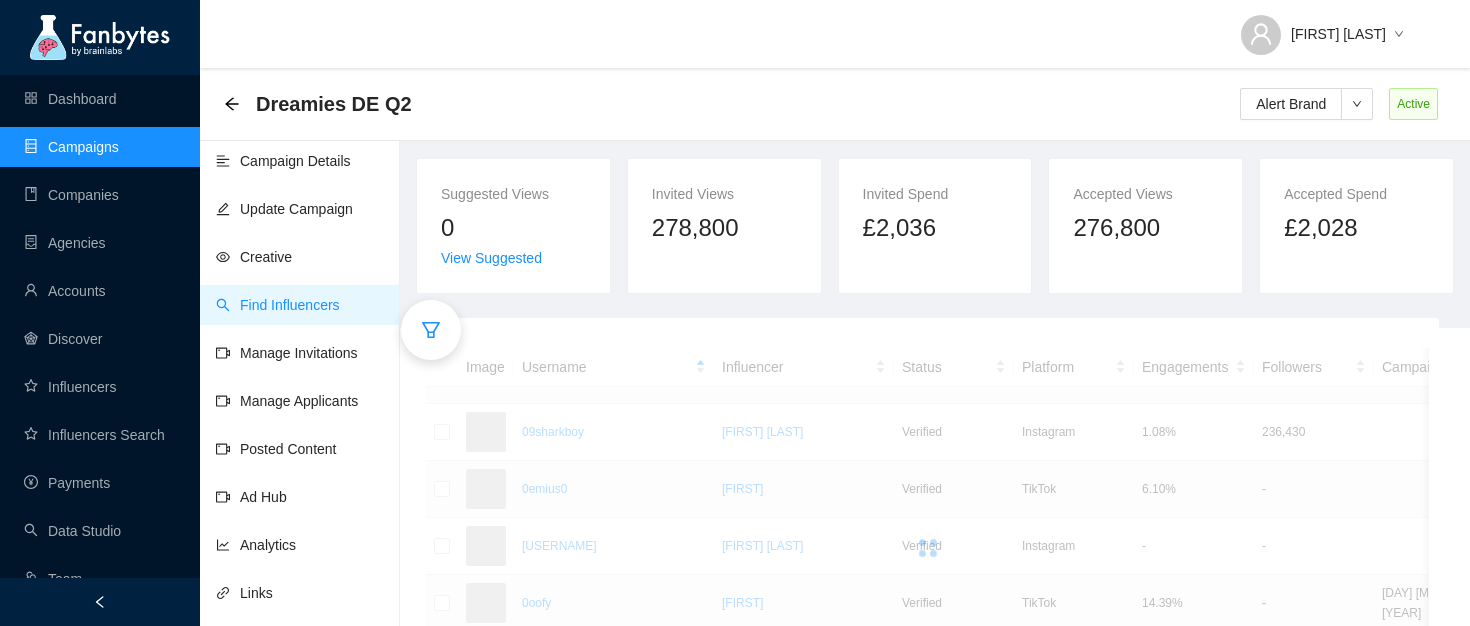 scroll, scrollTop: 273, scrollLeft: 0, axis: vertical 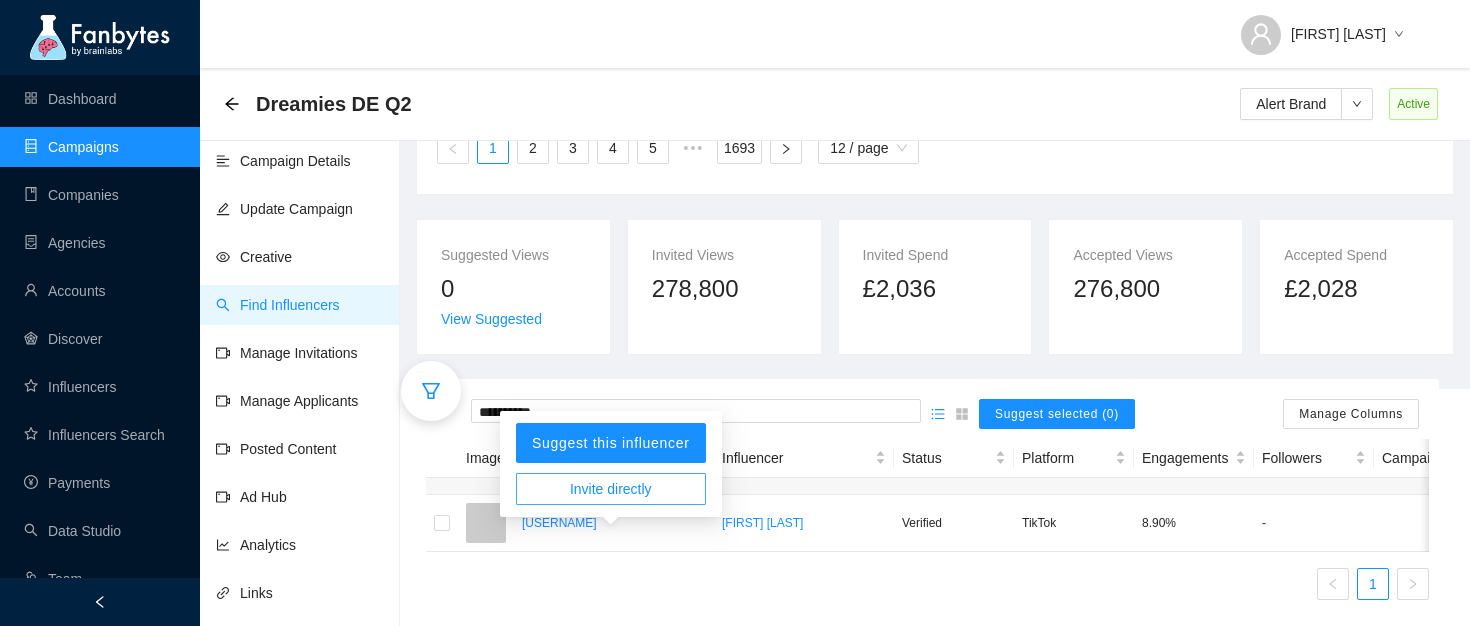 click on "Invite directly" at bounding box center [611, 489] 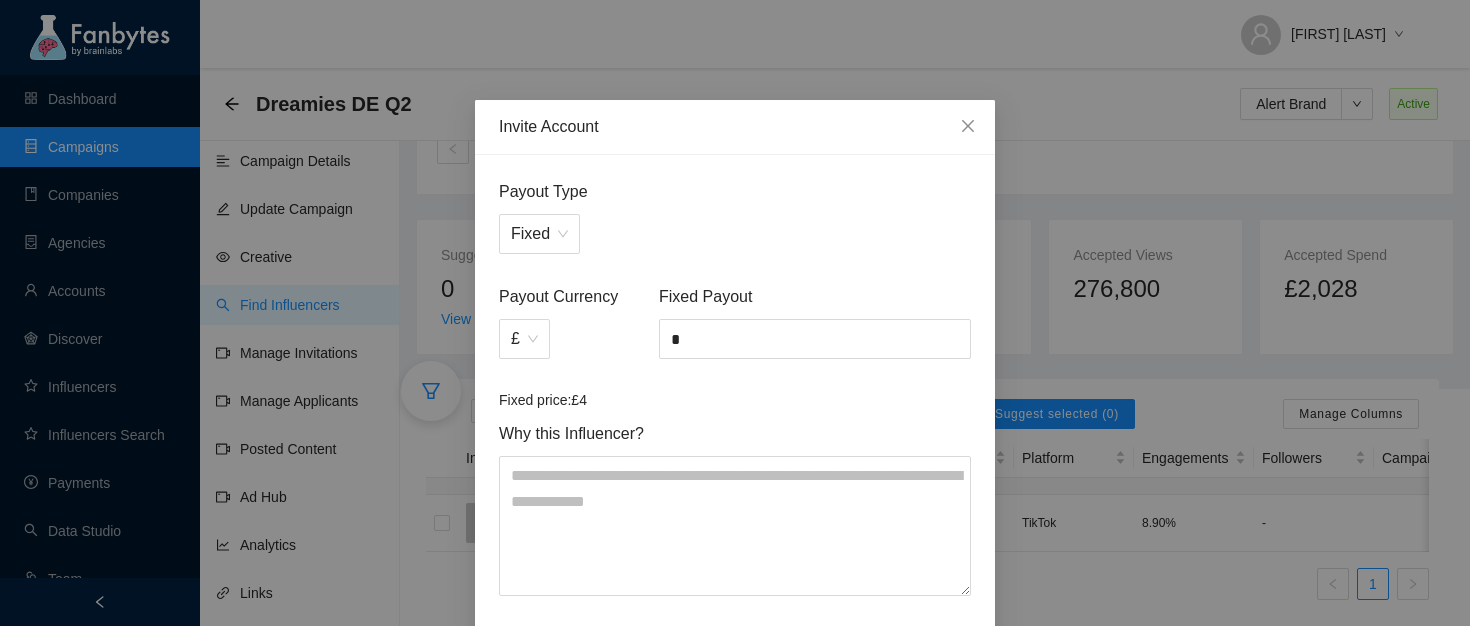 click on "Fixed Payout *" at bounding box center [815, 321] 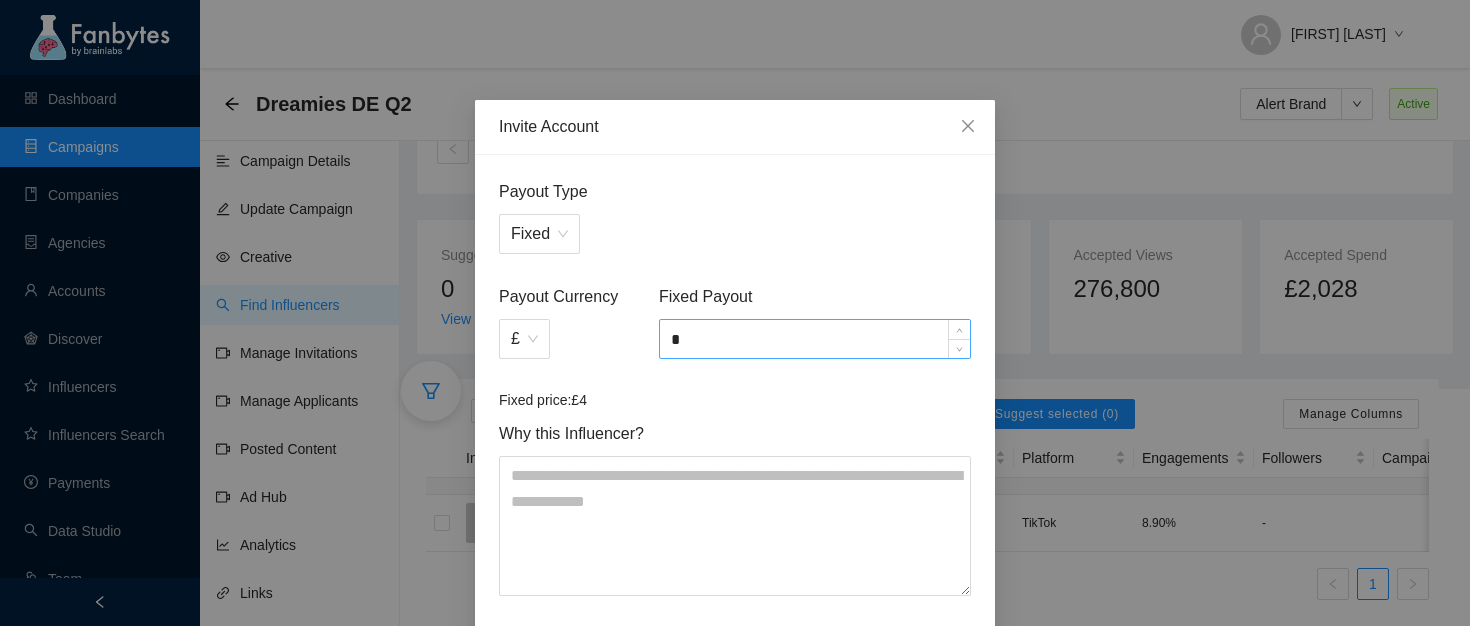 click on "*" at bounding box center (815, 339) 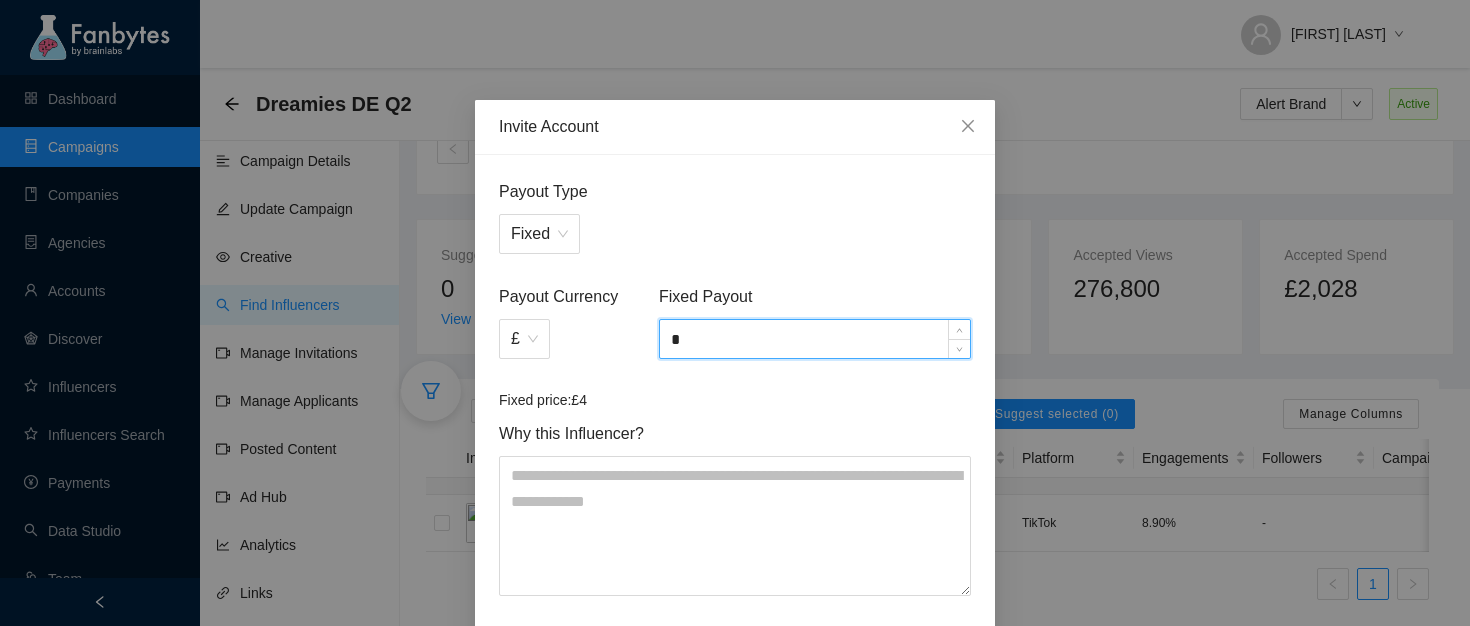scroll, scrollTop: 738, scrollLeft: 0, axis: vertical 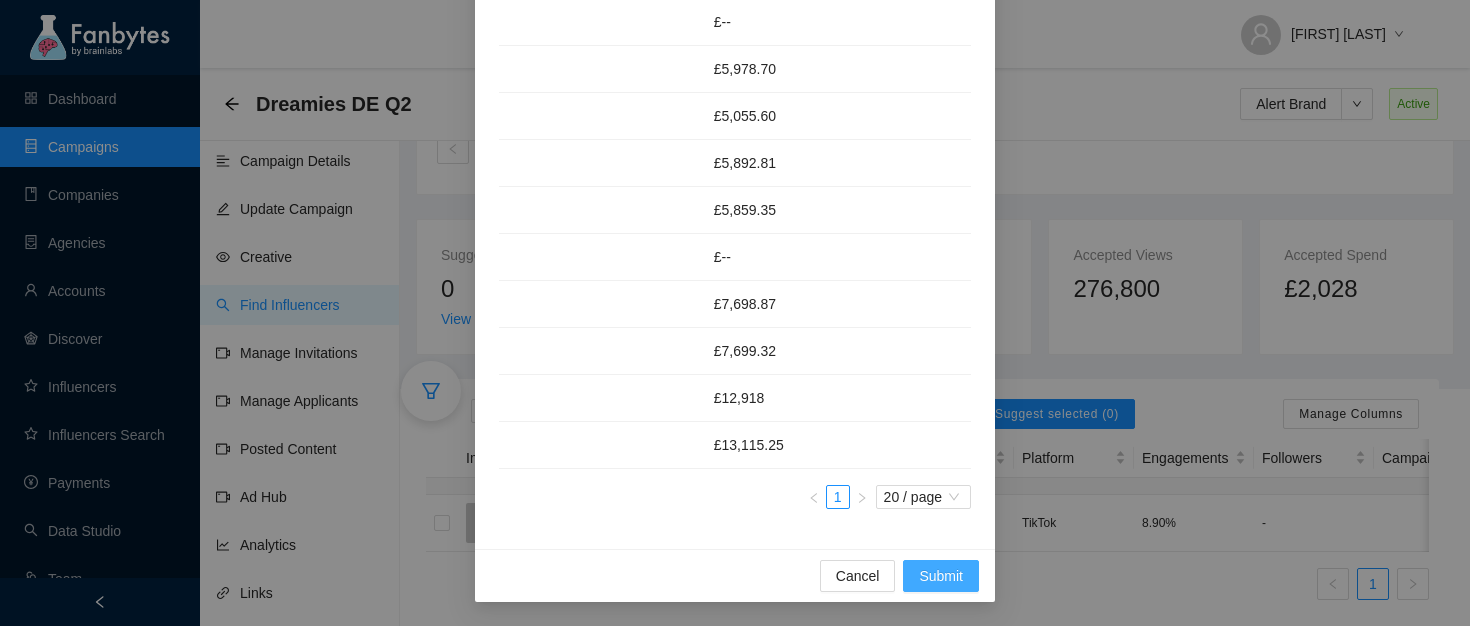 type on "*" 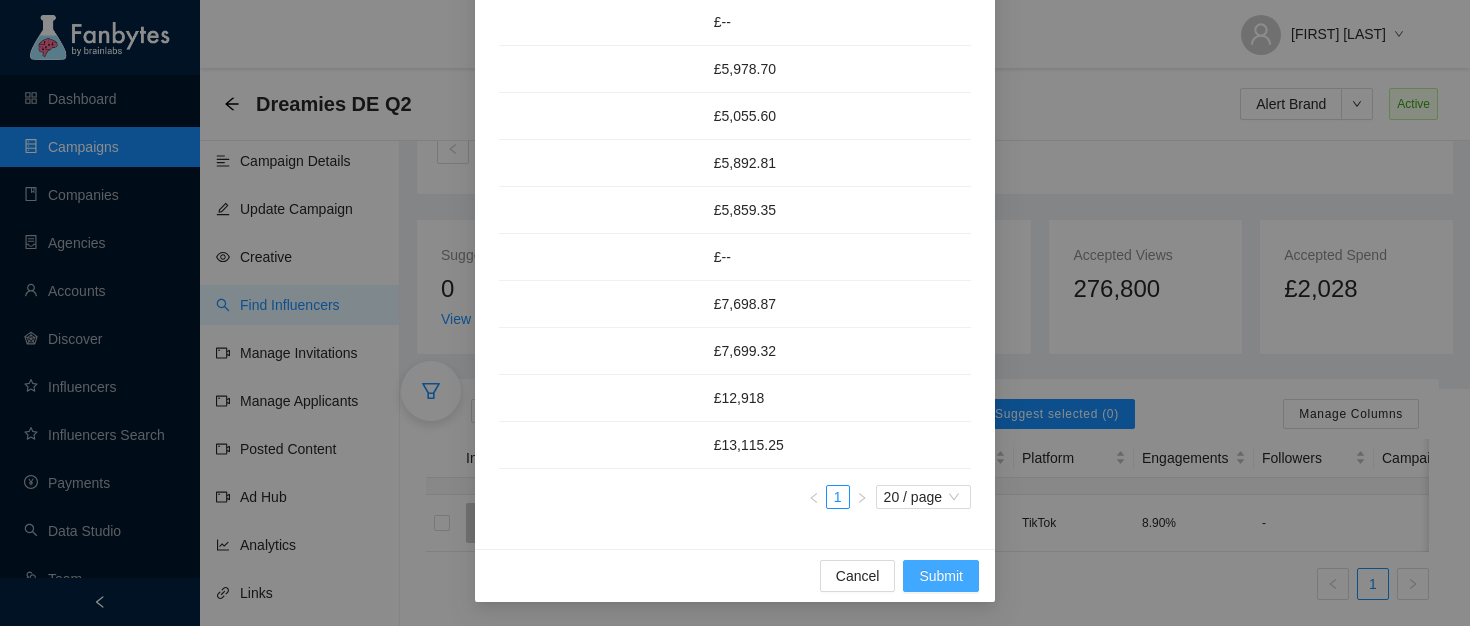 click on "Submit" at bounding box center [941, 576] 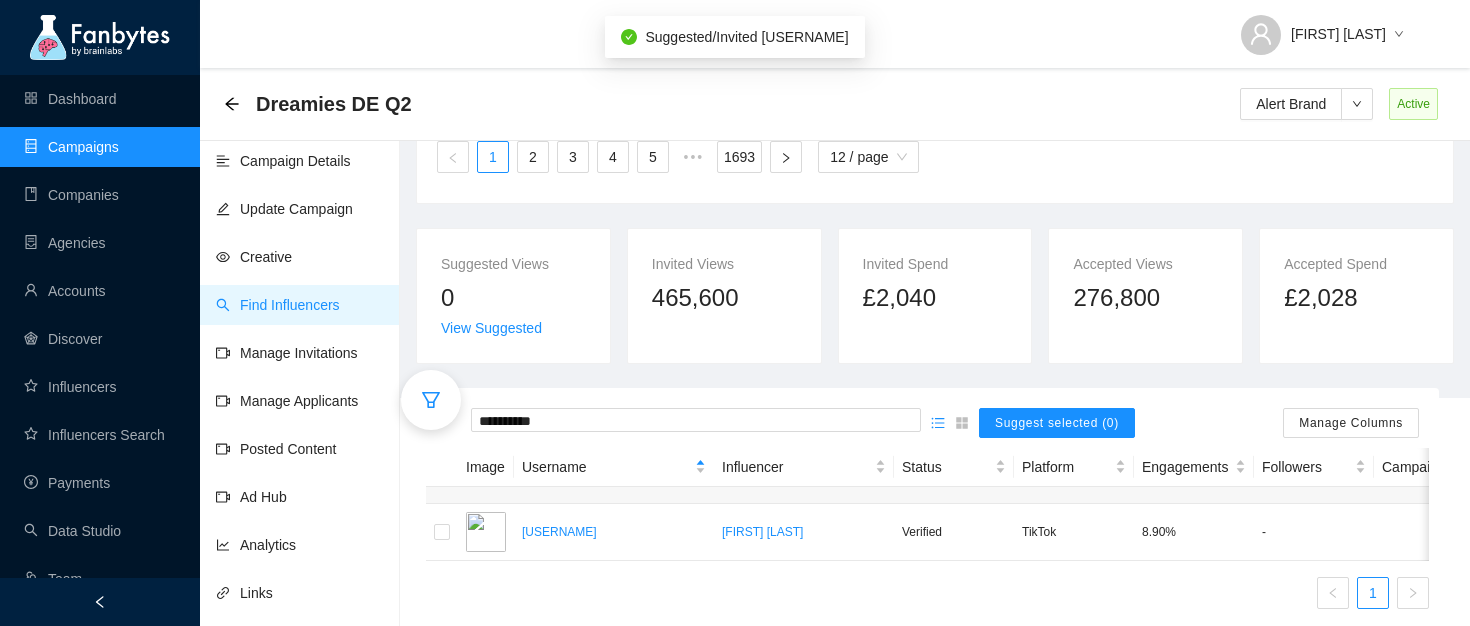 scroll, scrollTop: 273, scrollLeft: 0, axis: vertical 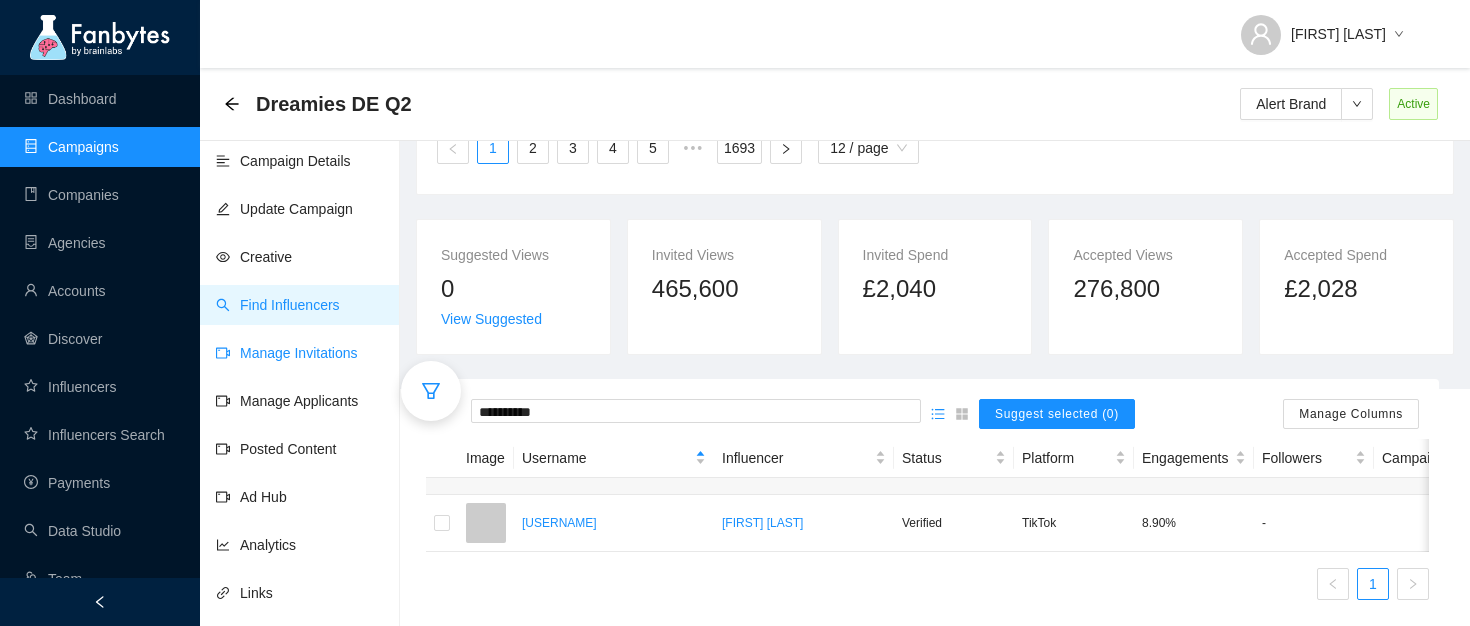 click on "Manage Invitations" at bounding box center [287, 353] 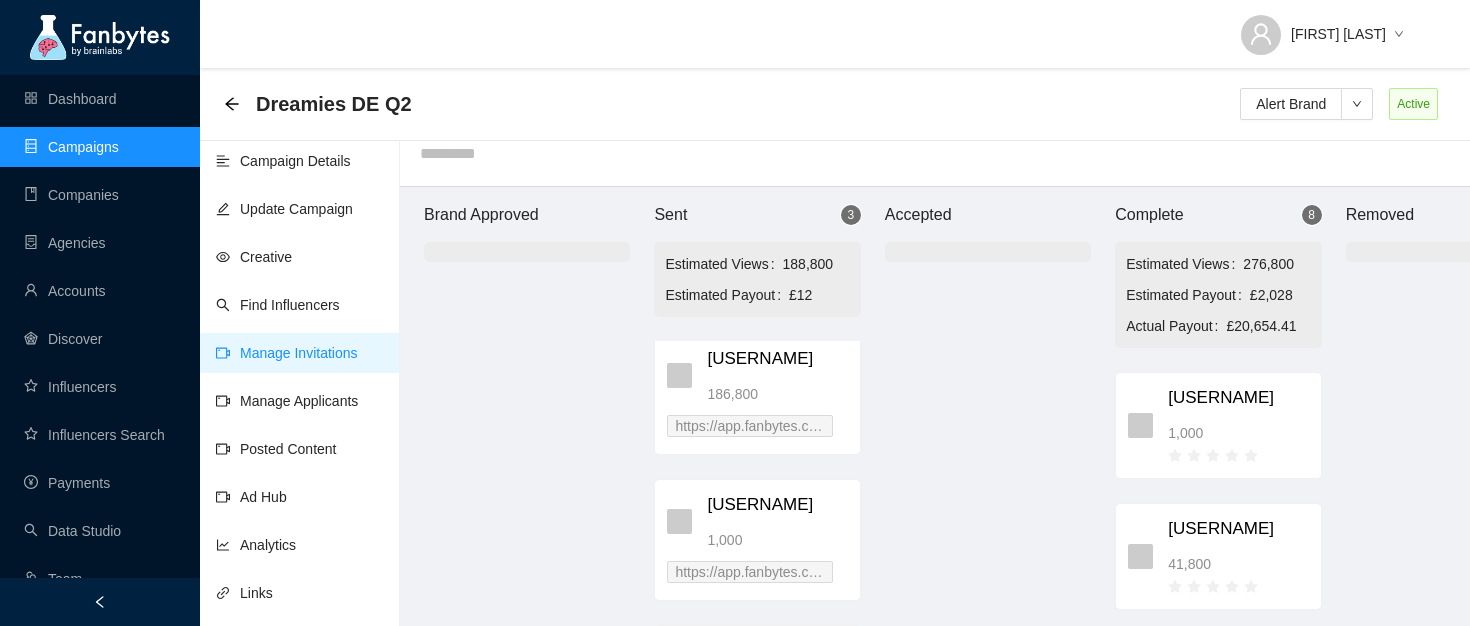 scroll, scrollTop: 0, scrollLeft: 0, axis: both 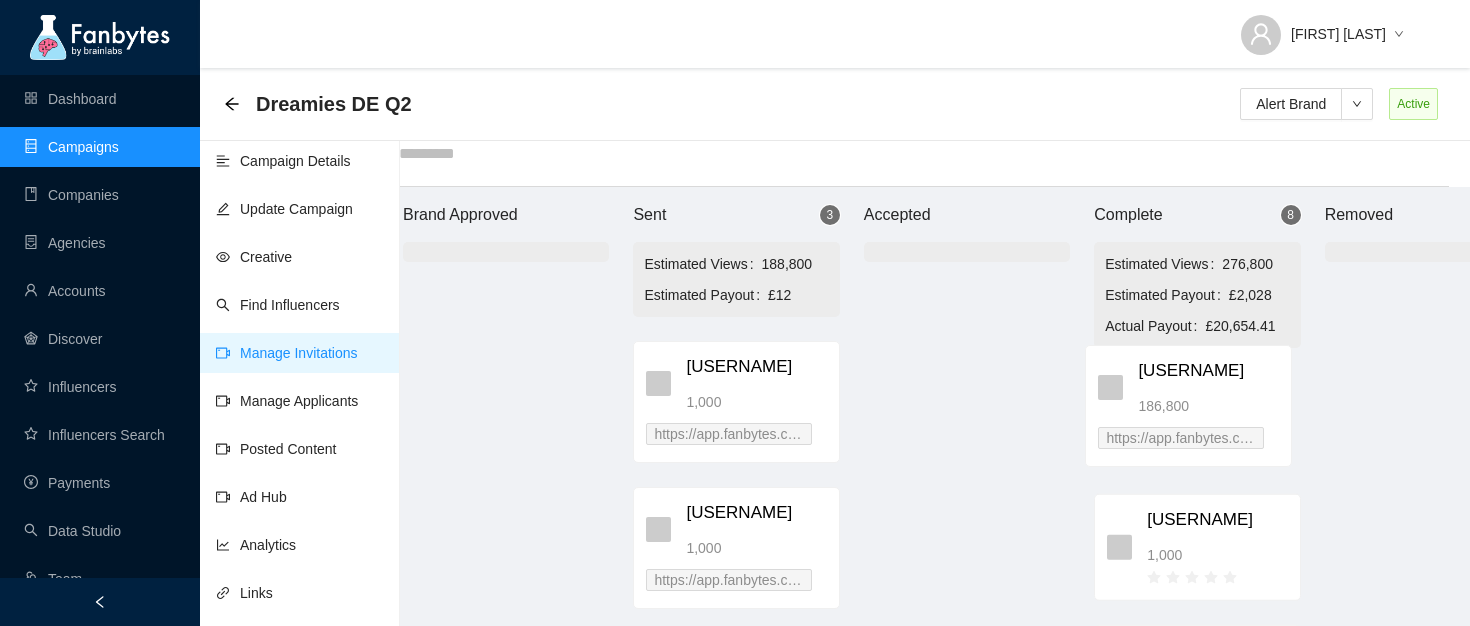 drag, startPoint x: 753, startPoint y: 392, endPoint x: 1209, endPoint y: 384, distance: 456.07016 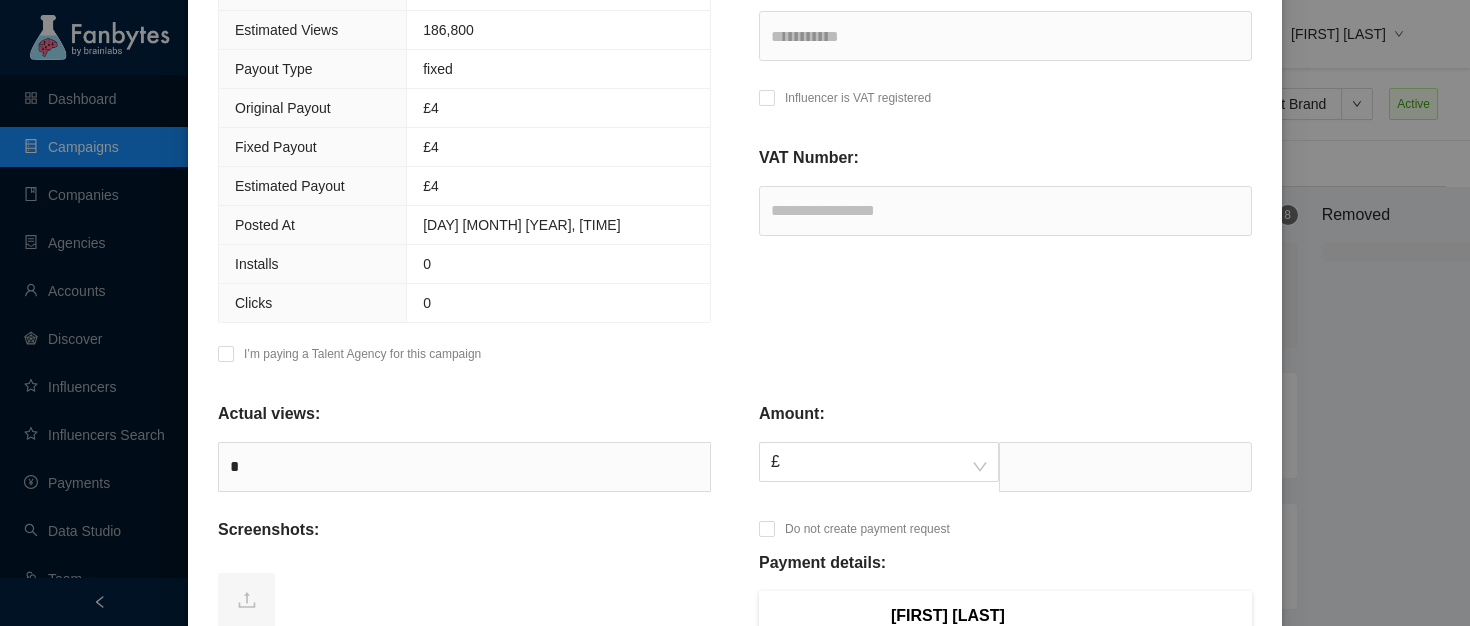 scroll, scrollTop: 430, scrollLeft: 0, axis: vertical 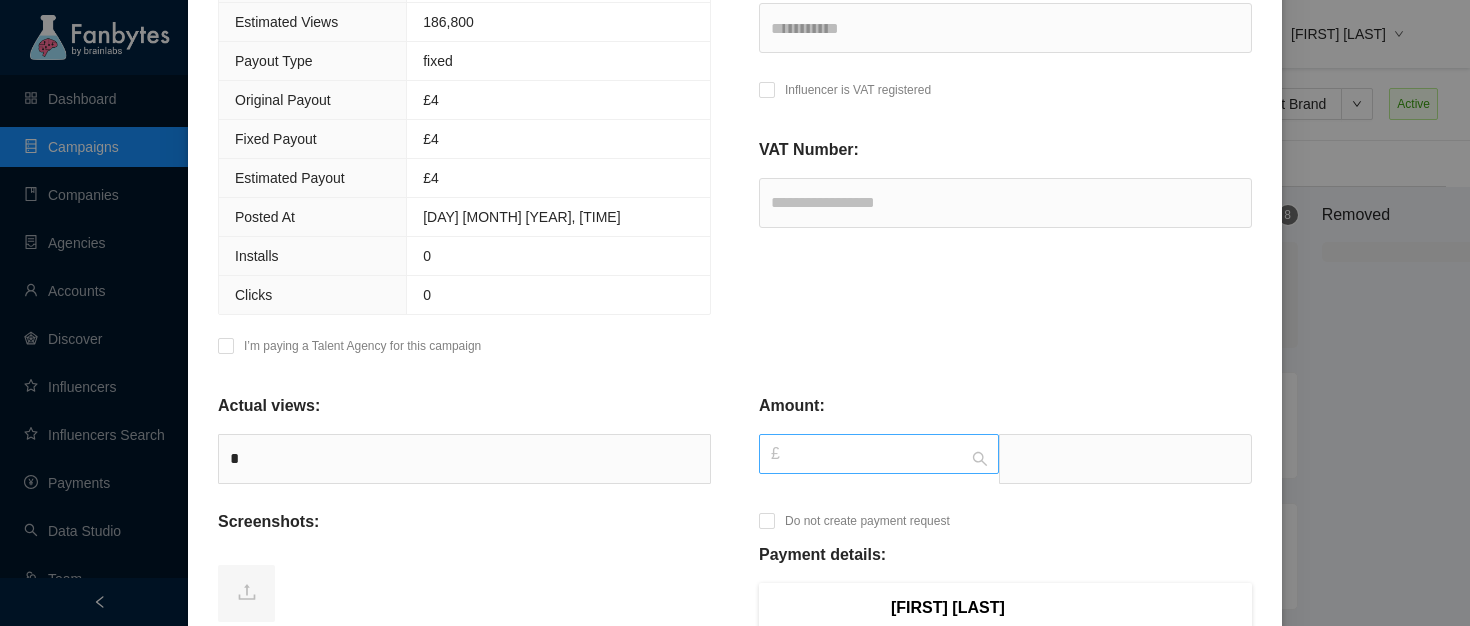 click on "£" at bounding box center [879, 454] 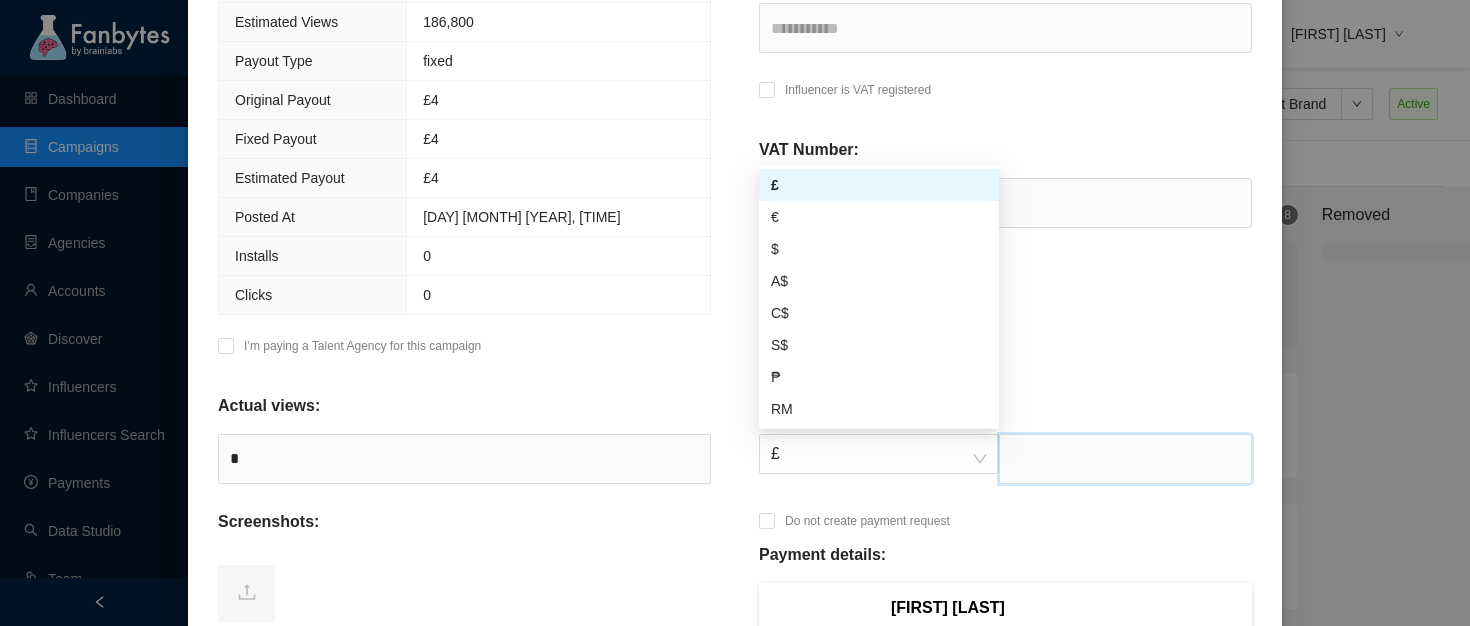 click at bounding box center (1125, 459) 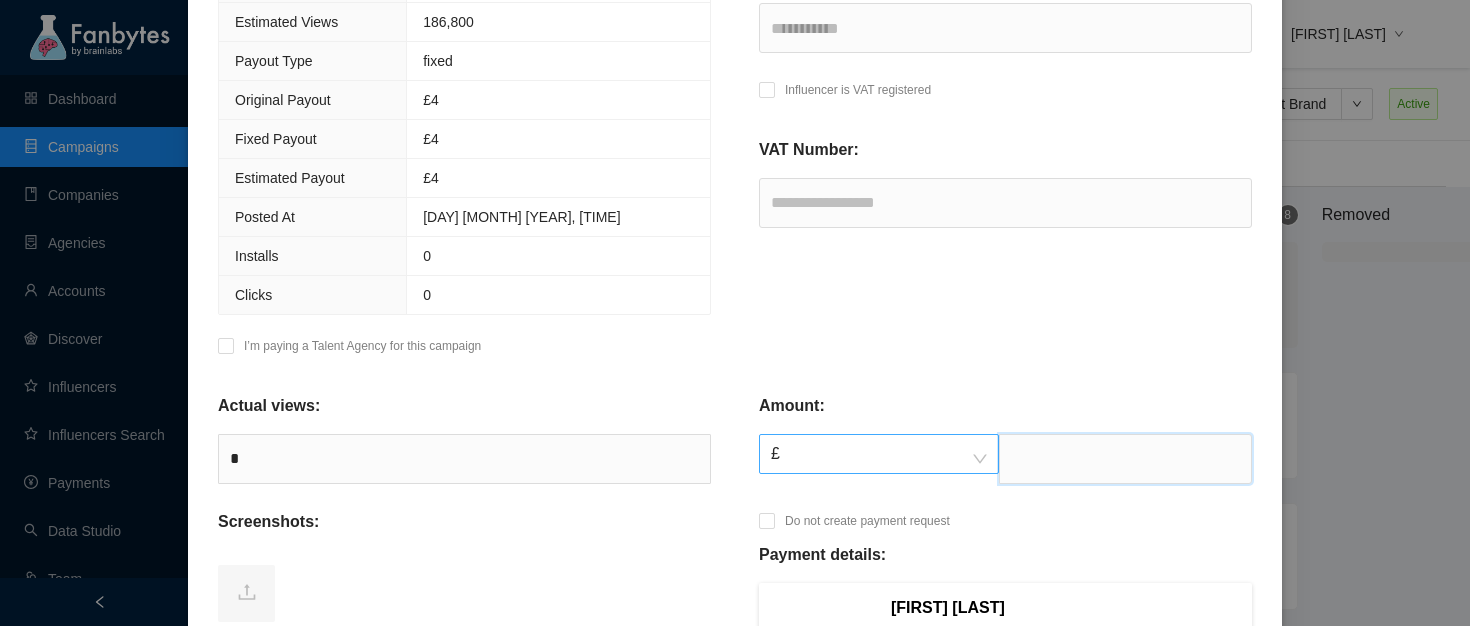 click on "£" at bounding box center [879, 454] 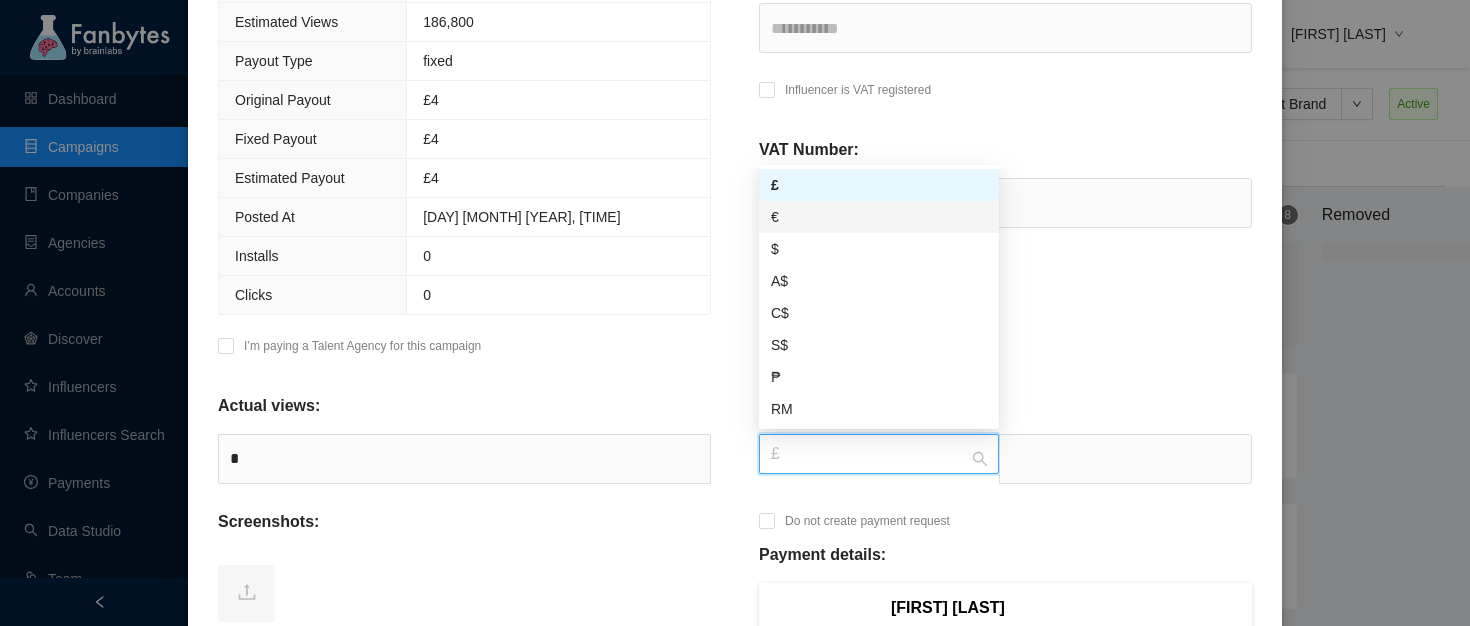 click on "€" at bounding box center (879, 217) 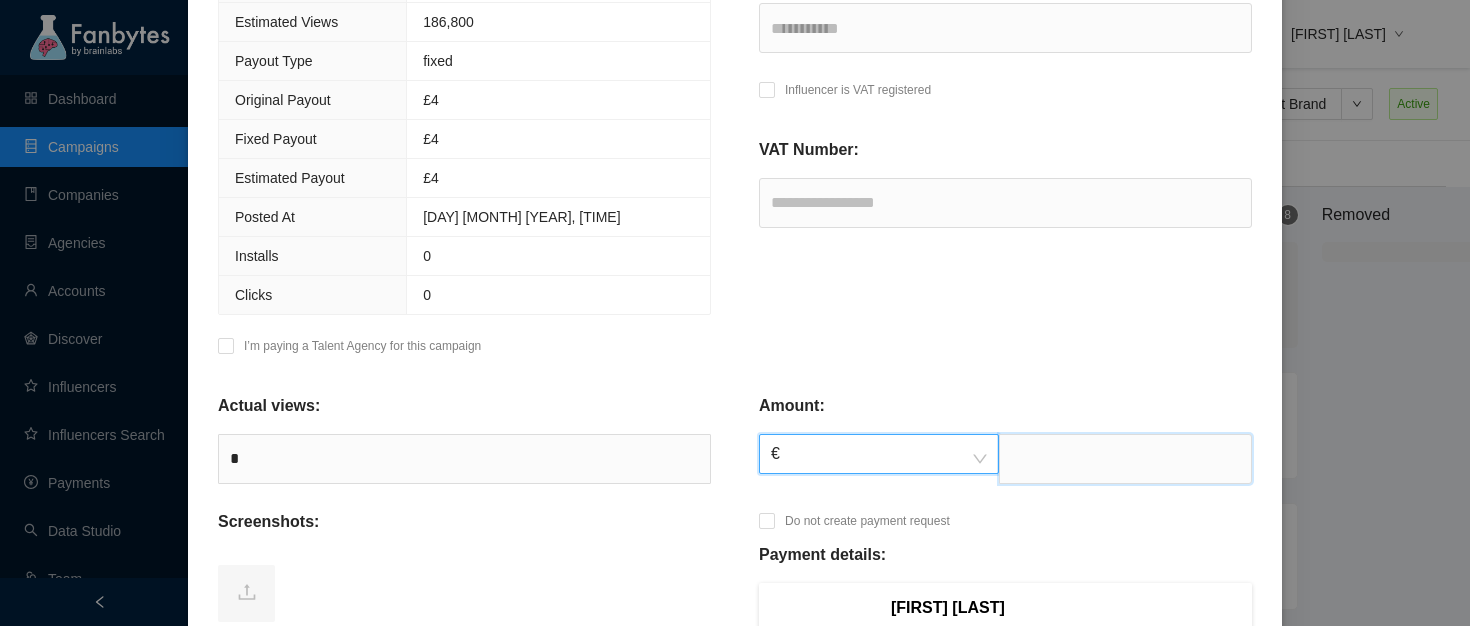 click at bounding box center (1125, 459) 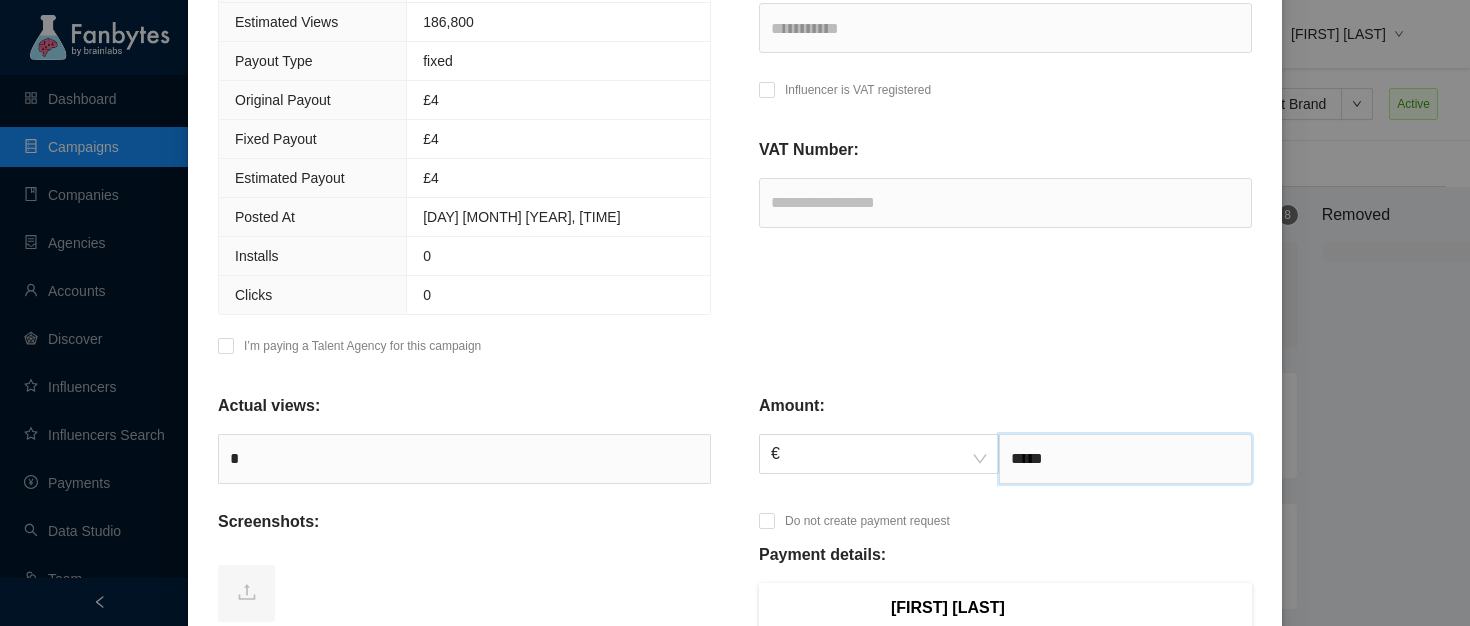 drag, startPoint x: 1042, startPoint y: 456, endPoint x: 1089, endPoint y: 456, distance: 47 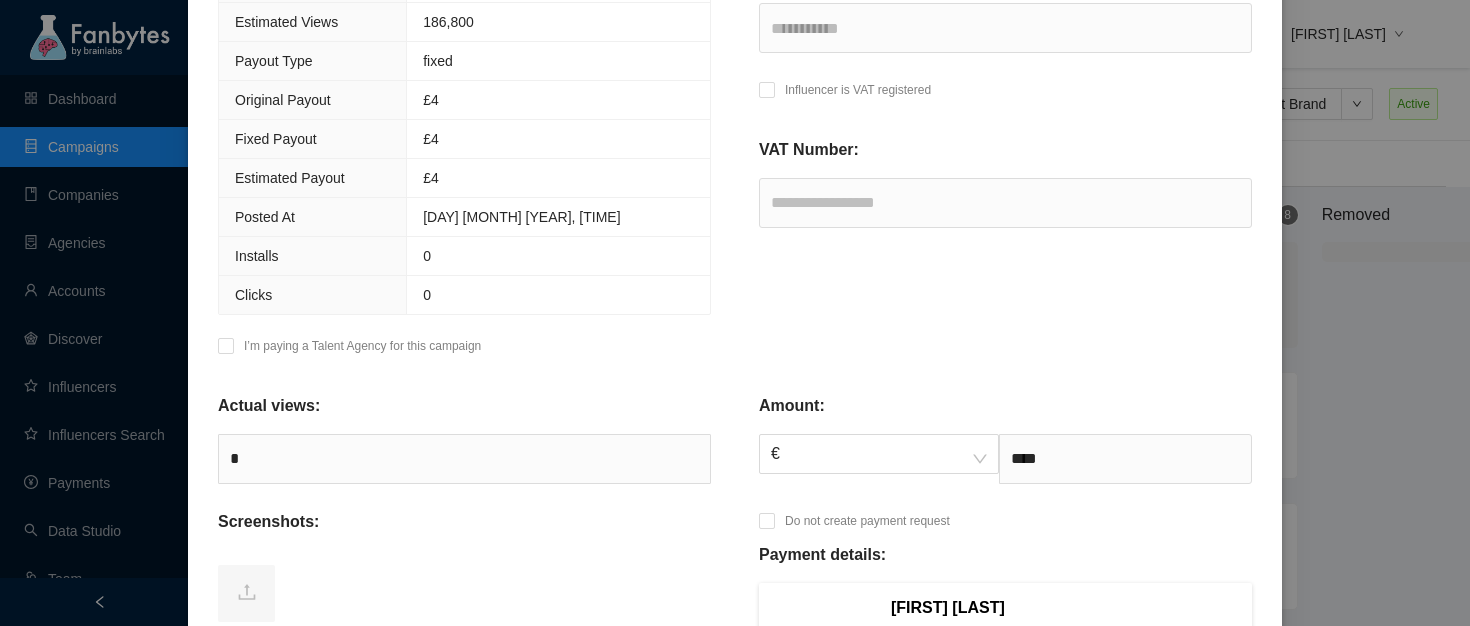 click on "**********" at bounding box center [1005, 165] 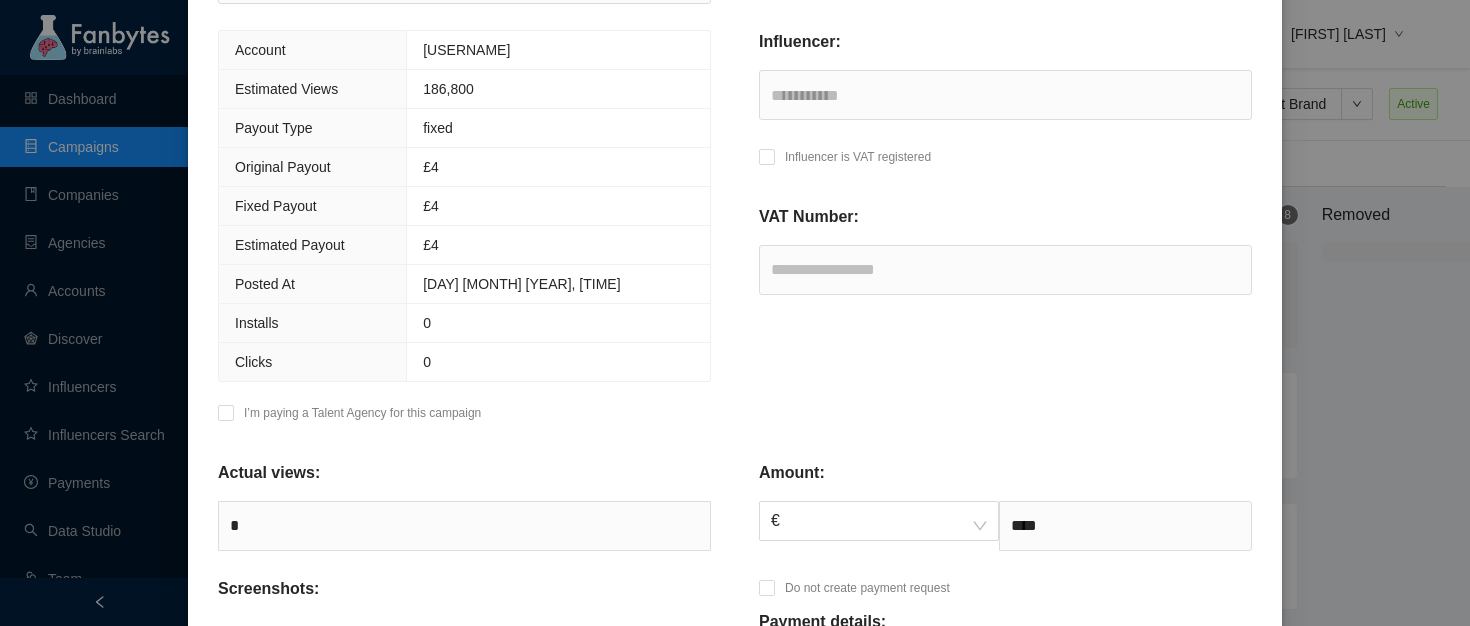 scroll, scrollTop: 0, scrollLeft: 0, axis: both 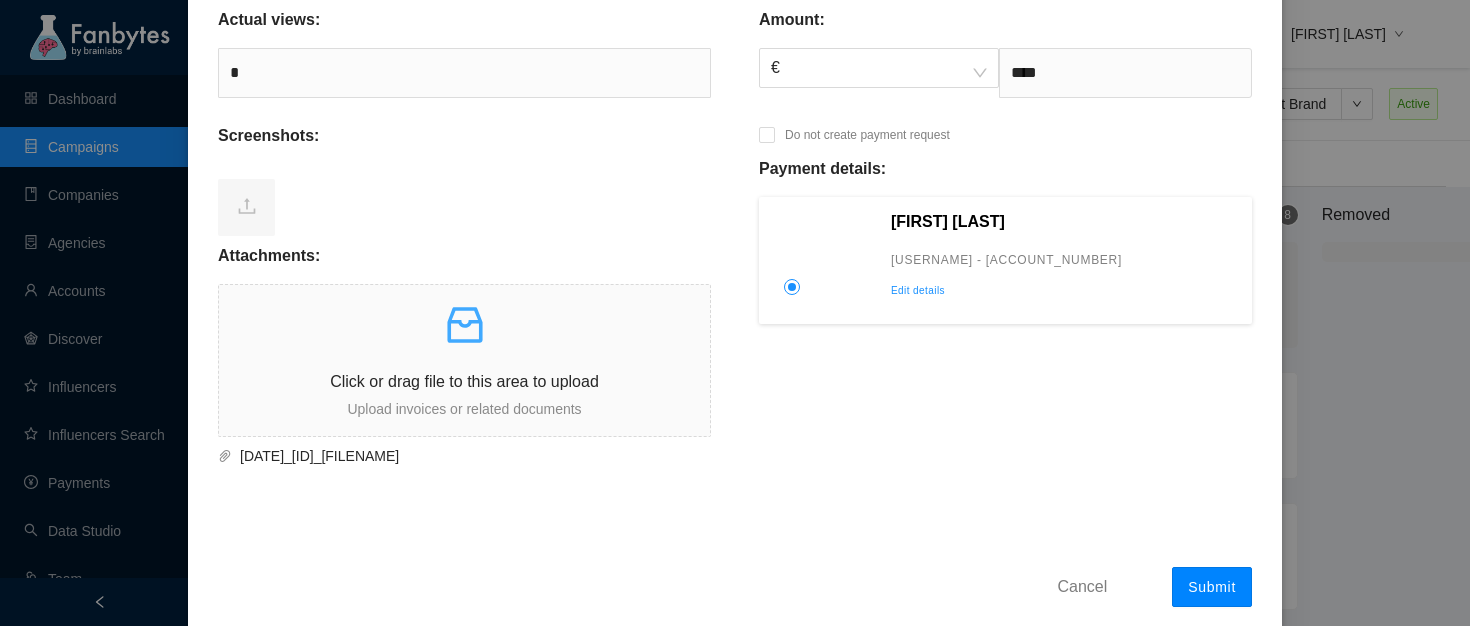 click on "Submit" at bounding box center (1212, 587) 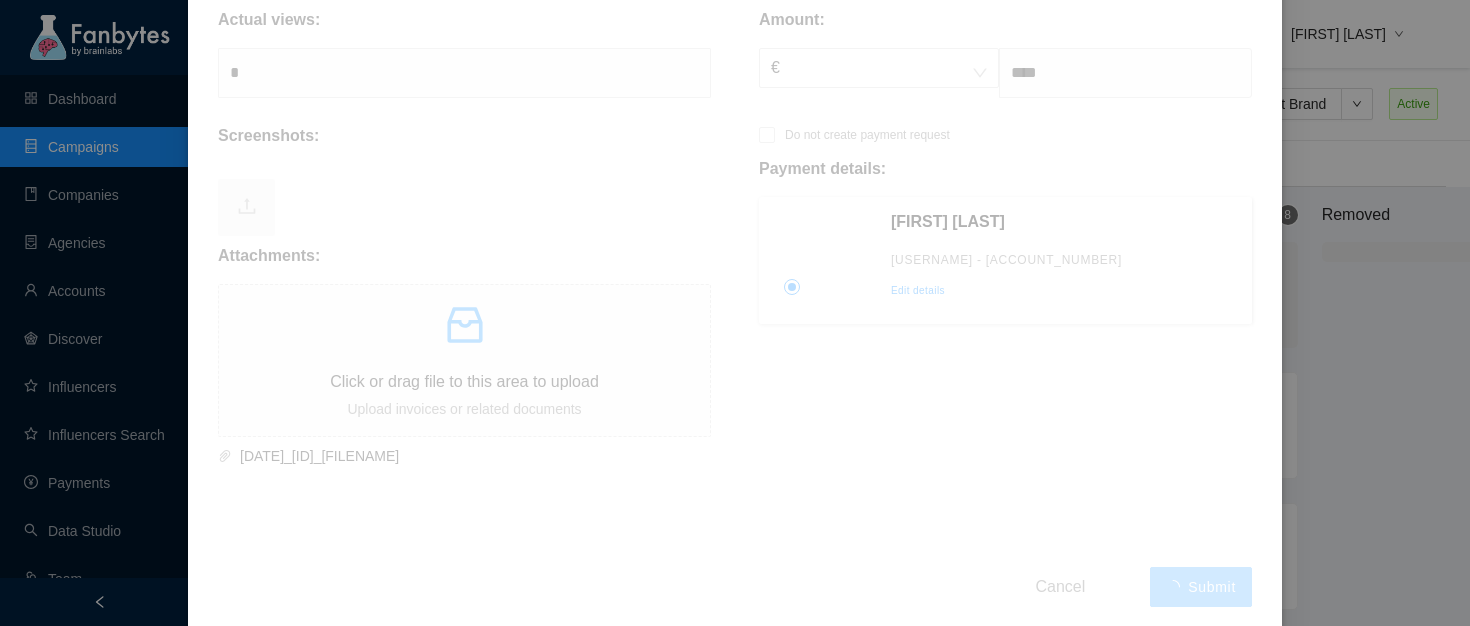 type on "******" 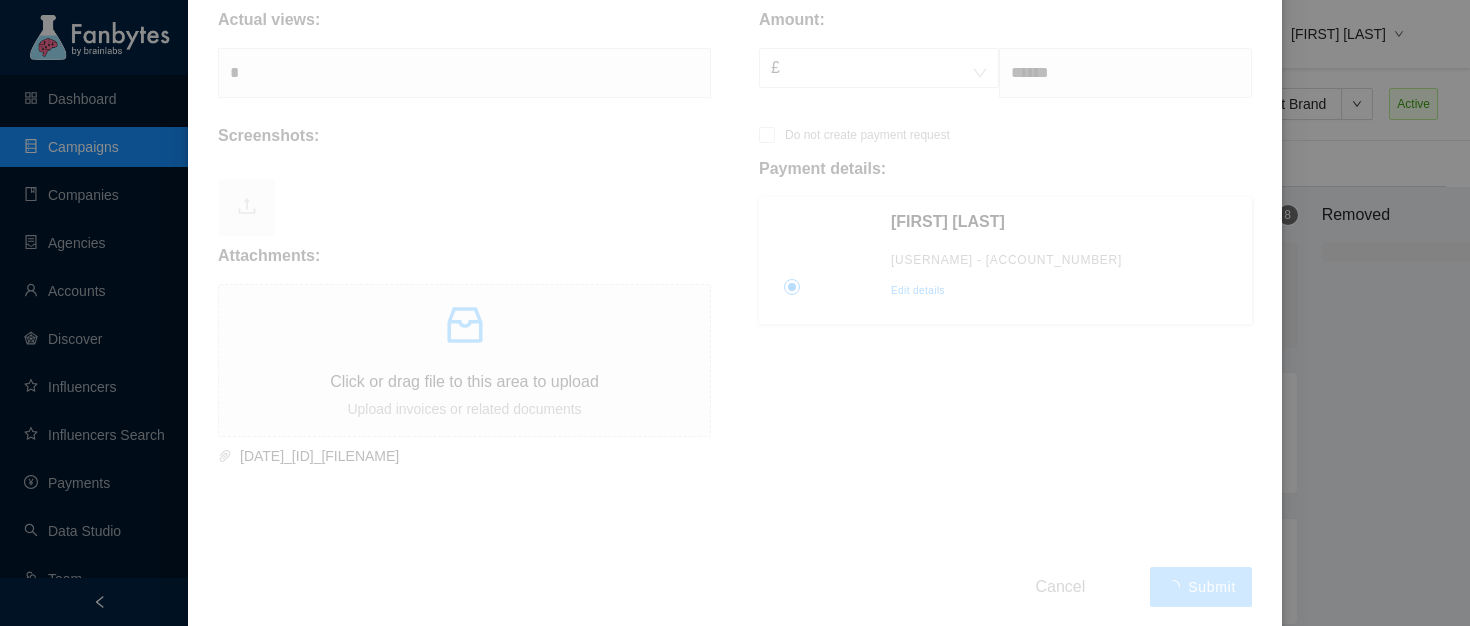 scroll, scrollTop: 0, scrollLeft: 0, axis: both 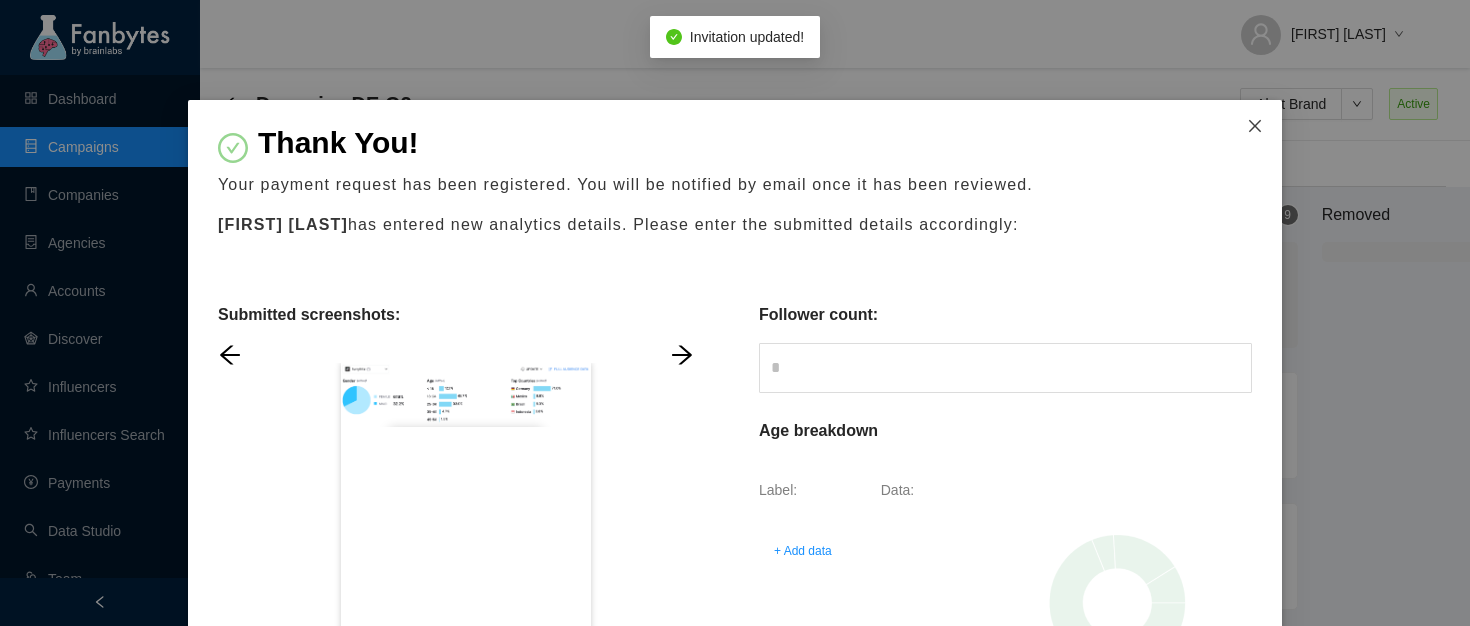 click 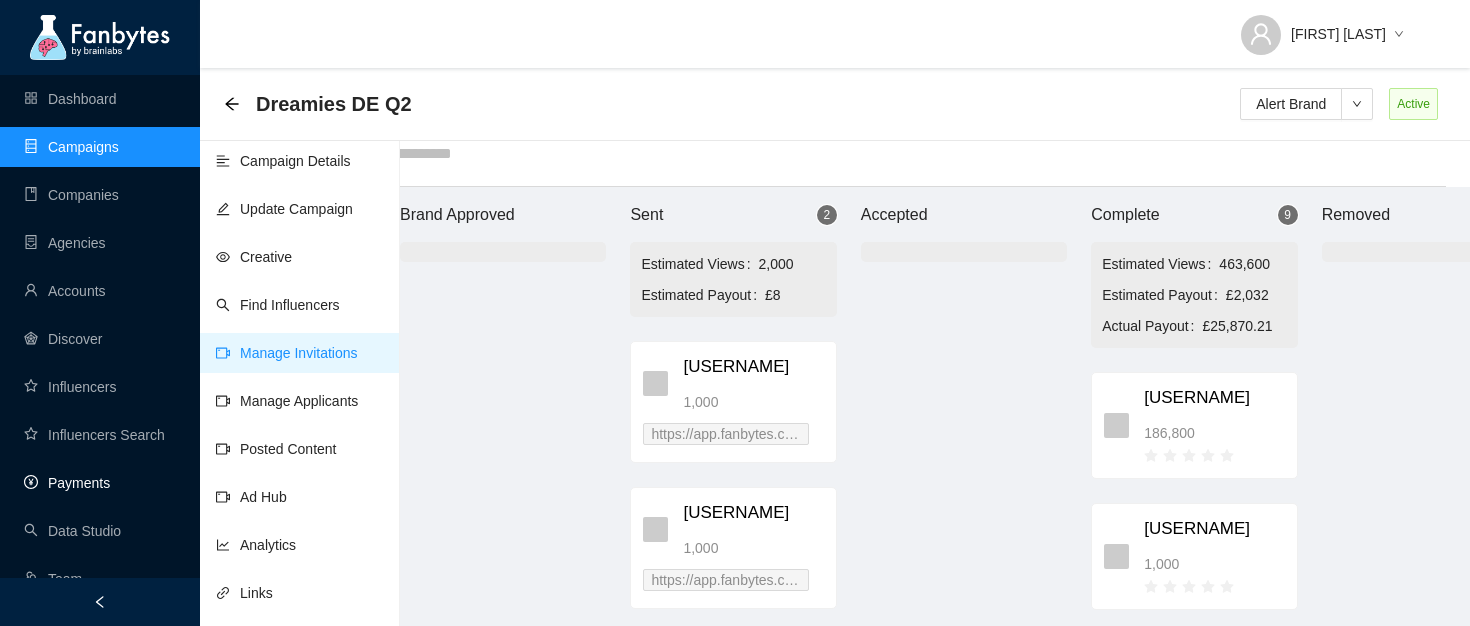 click on "Payments" at bounding box center [67, 483] 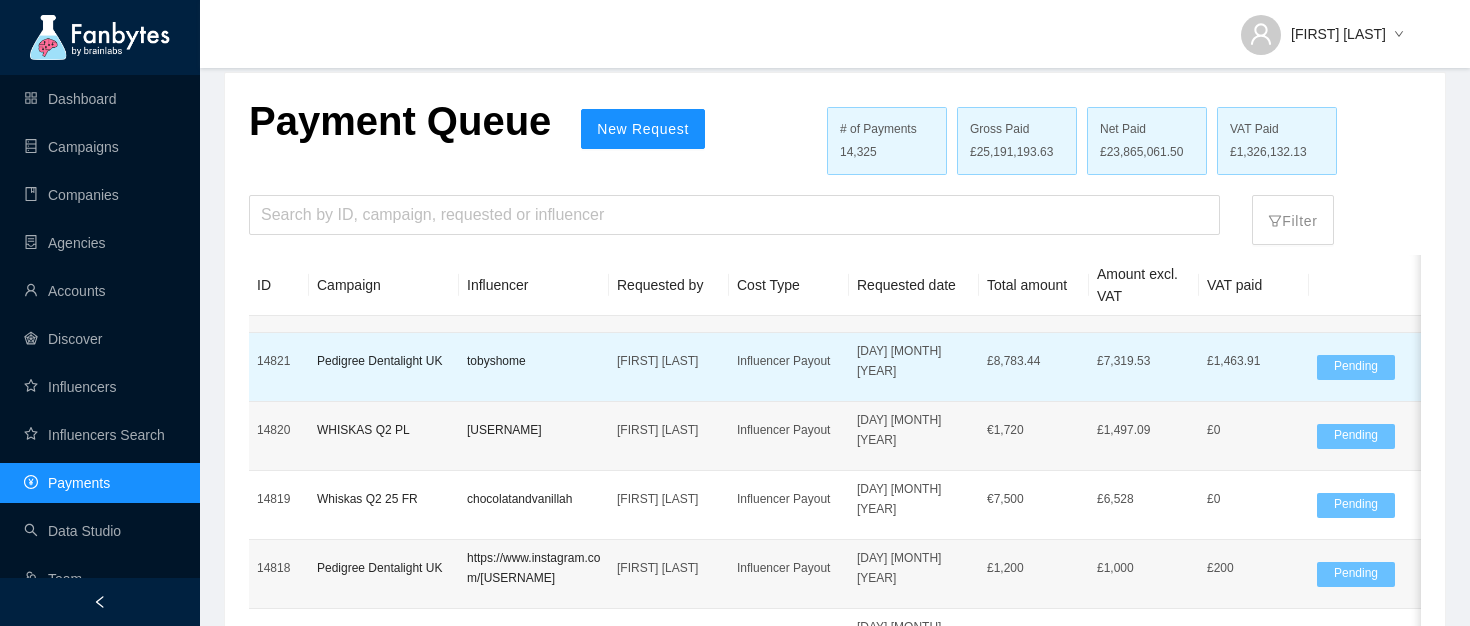 scroll, scrollTop: 0, scrollLeft: 0, axis: both 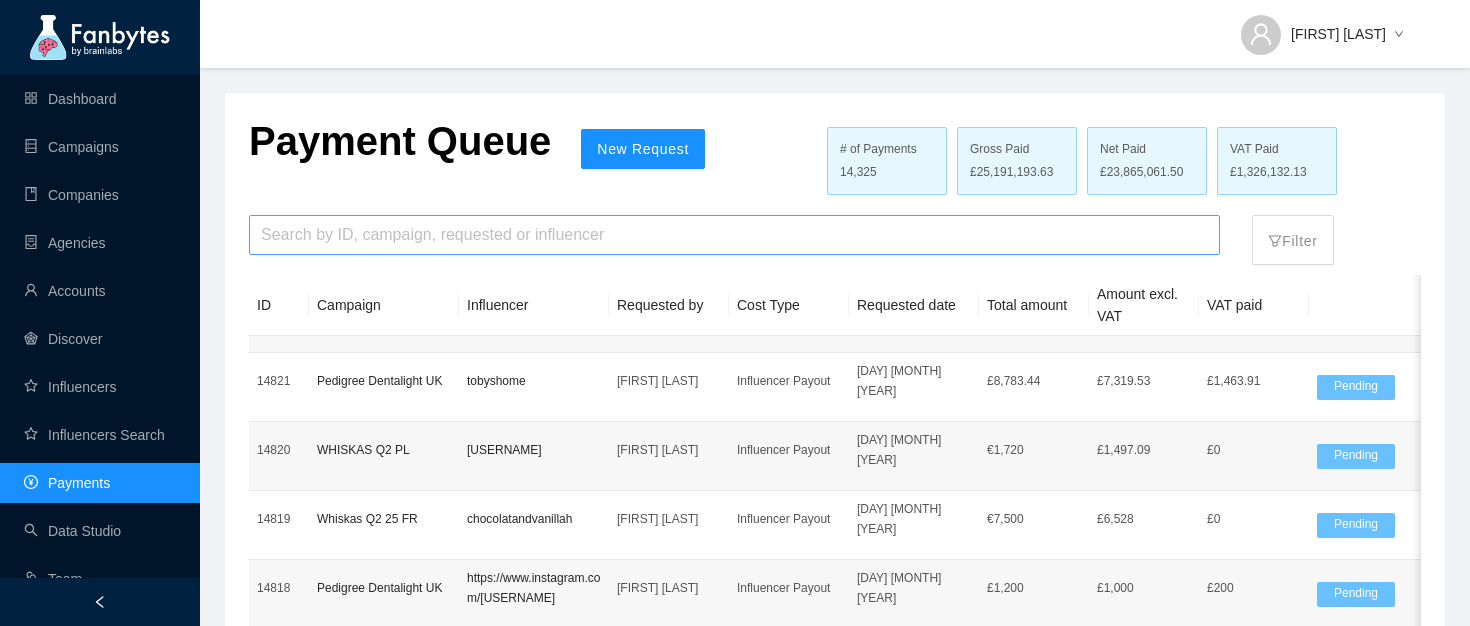 click at bounding box center [734, 235] 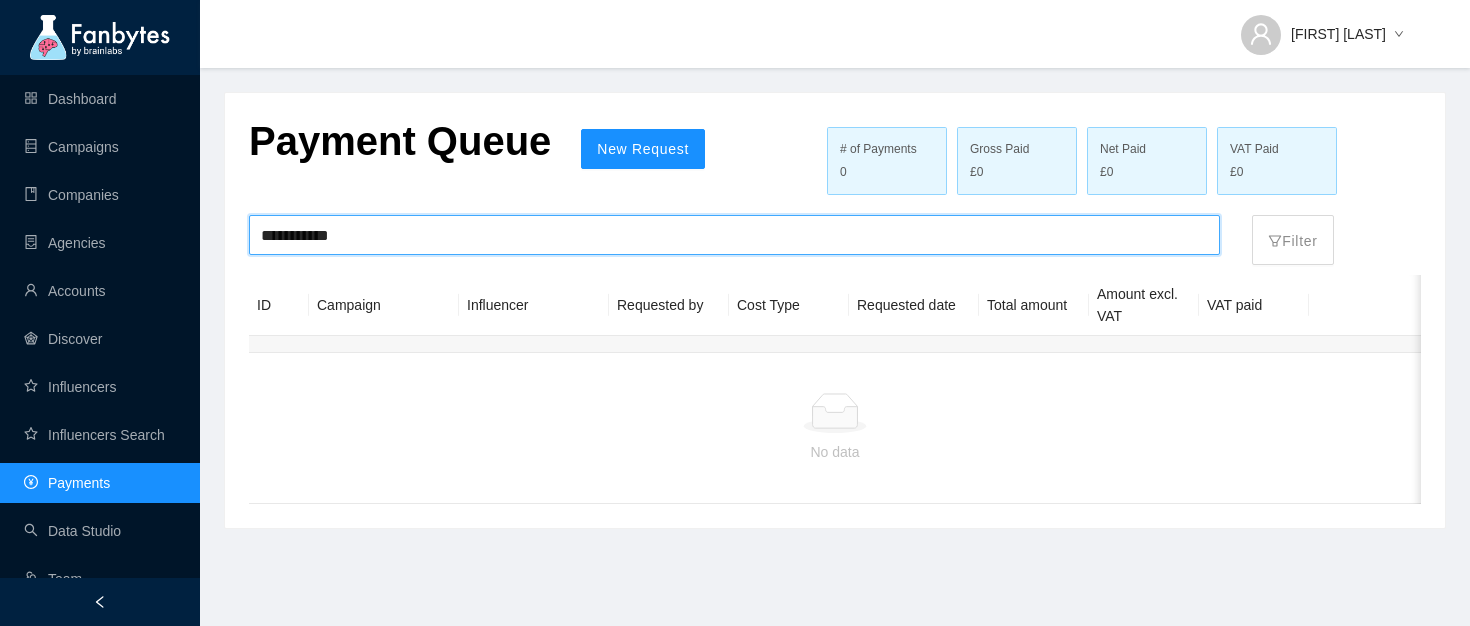click on "**********" at bounding box center [734, 235] 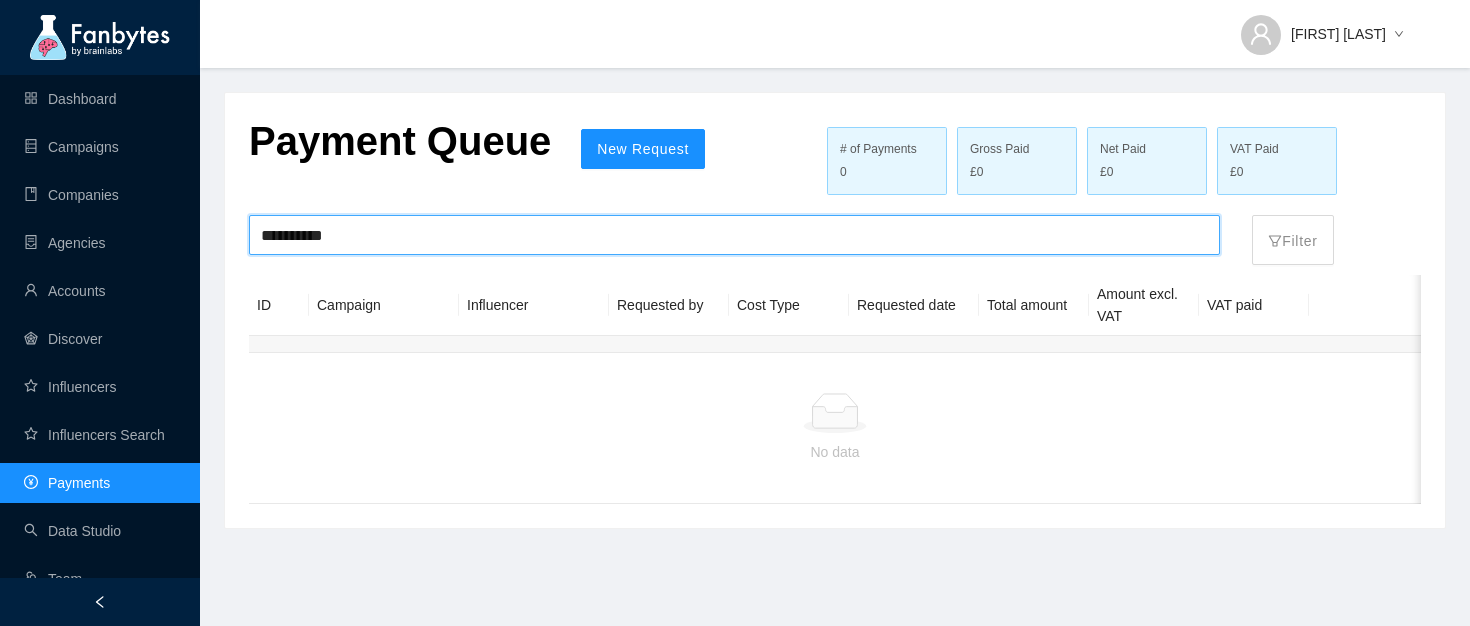 type on "**********" 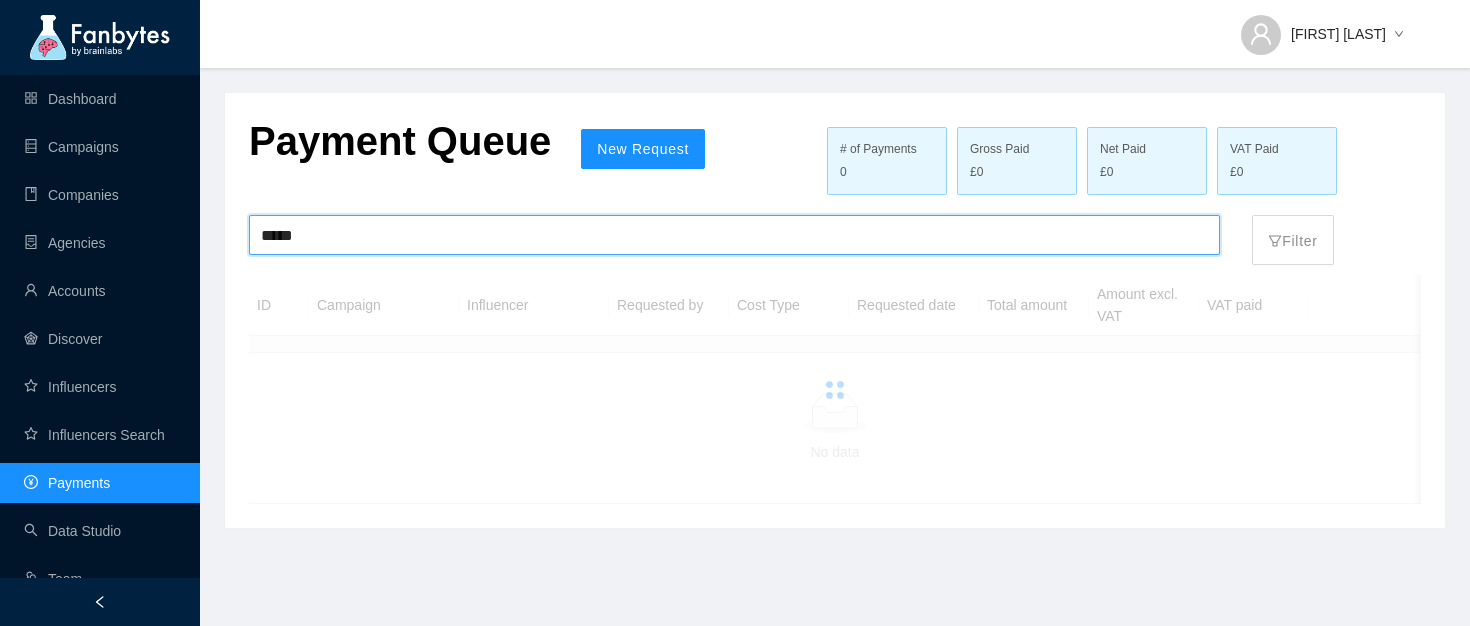 type on "******" 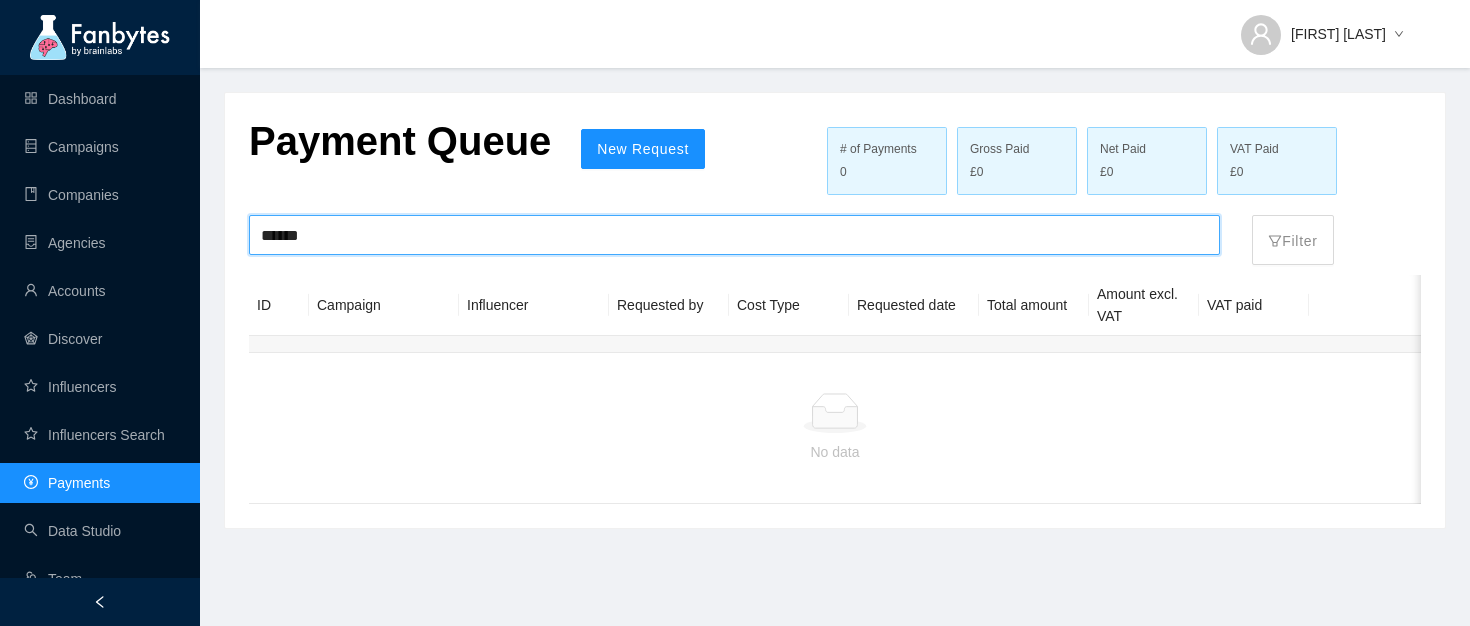 drag, startPoint x: 341, startPoint y: 234, endPoint x: 208, endPoint y: 233, distance: 133.00375 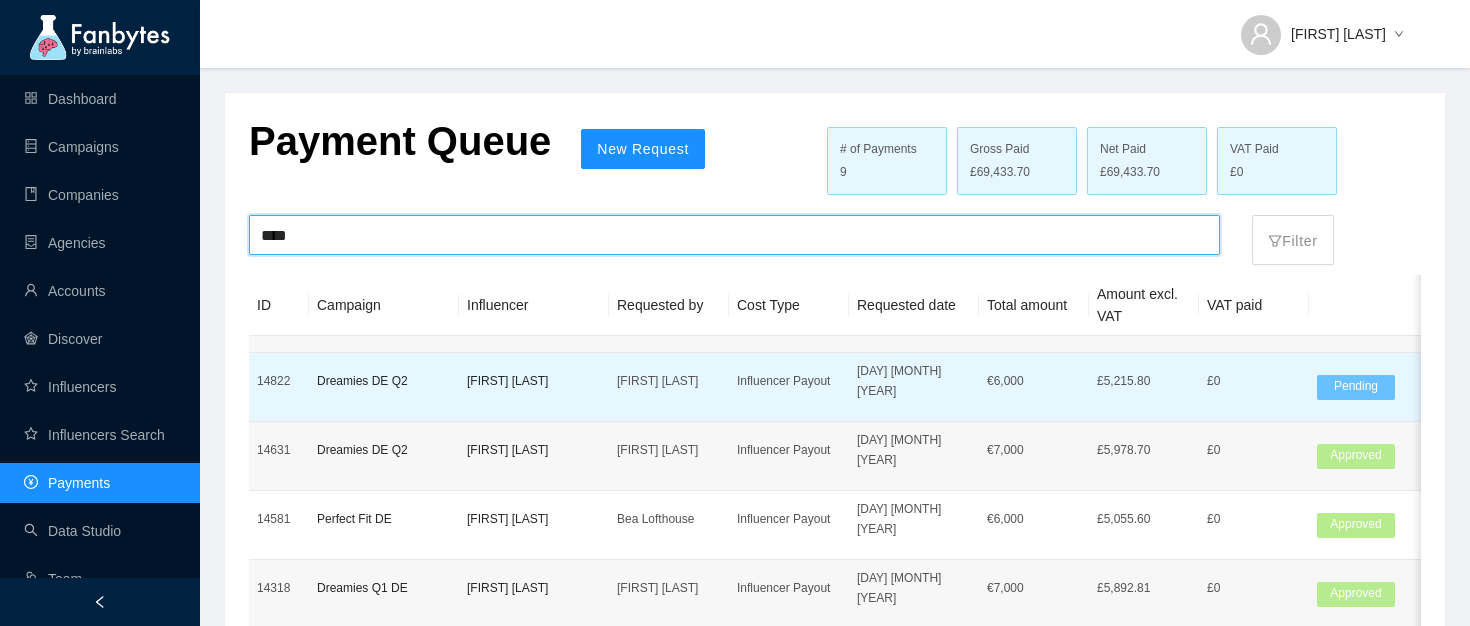 type on "****" 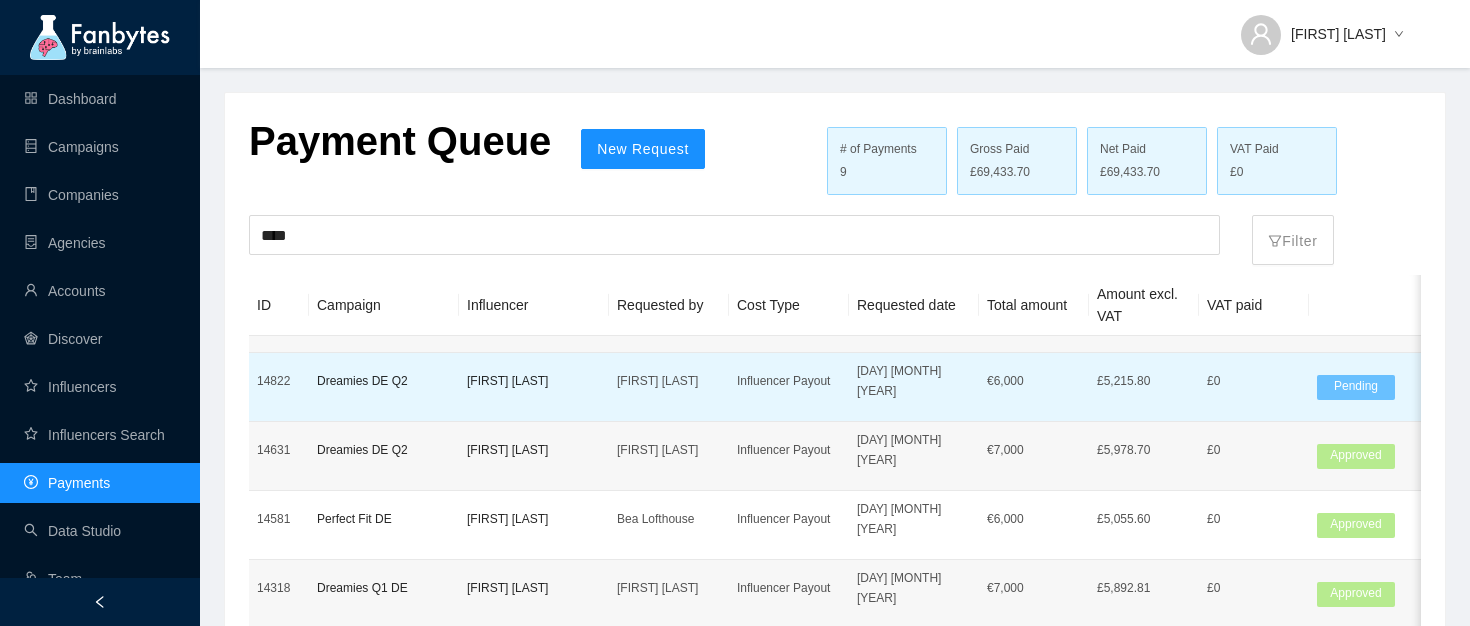 click on "[FIRST] [LAST]" at bounding box center (534, 387) 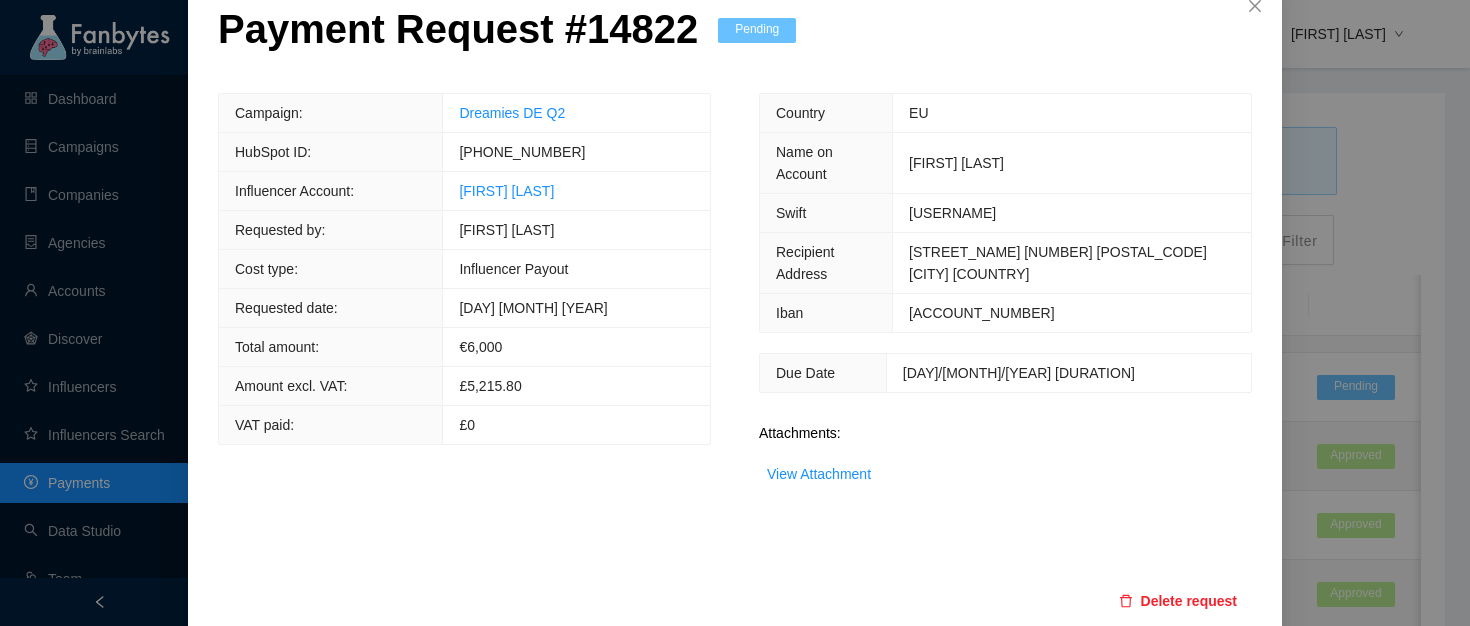 click on "Delete request" at bounding box center (1189, 601) 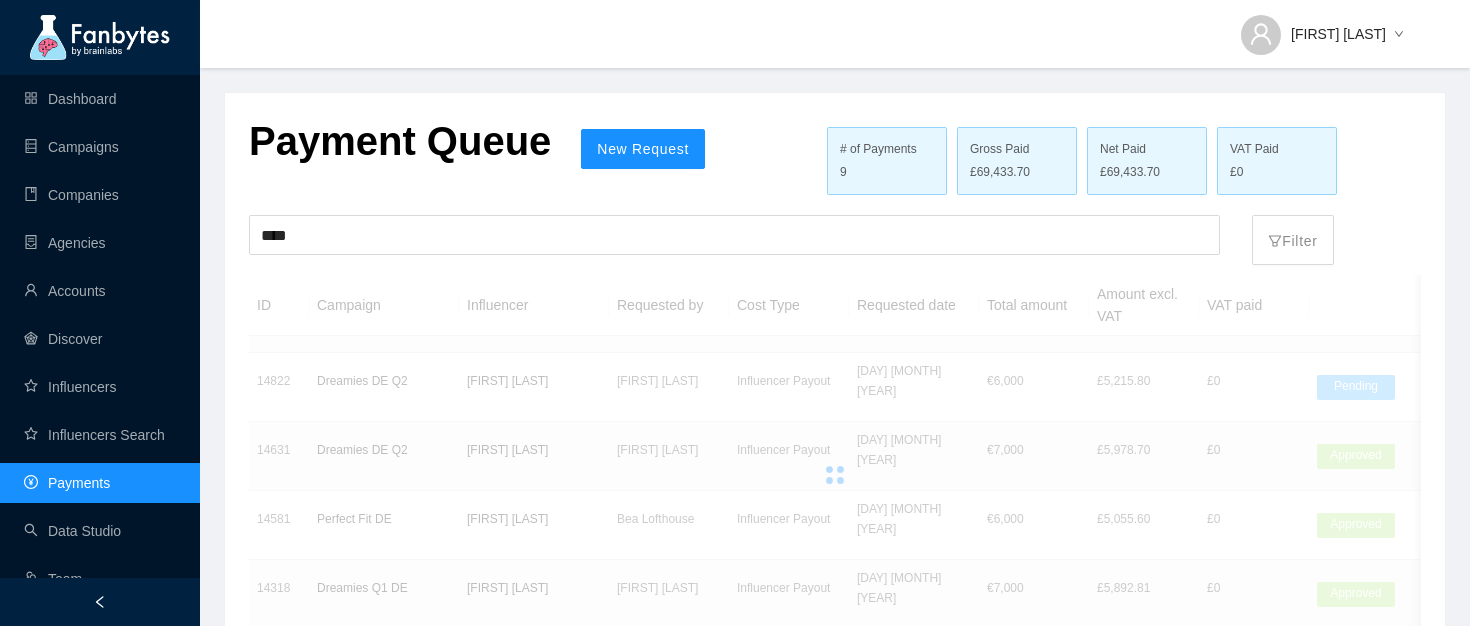 scroll, scrollTop: 20, scrollLeft: 0, axis: vertical 